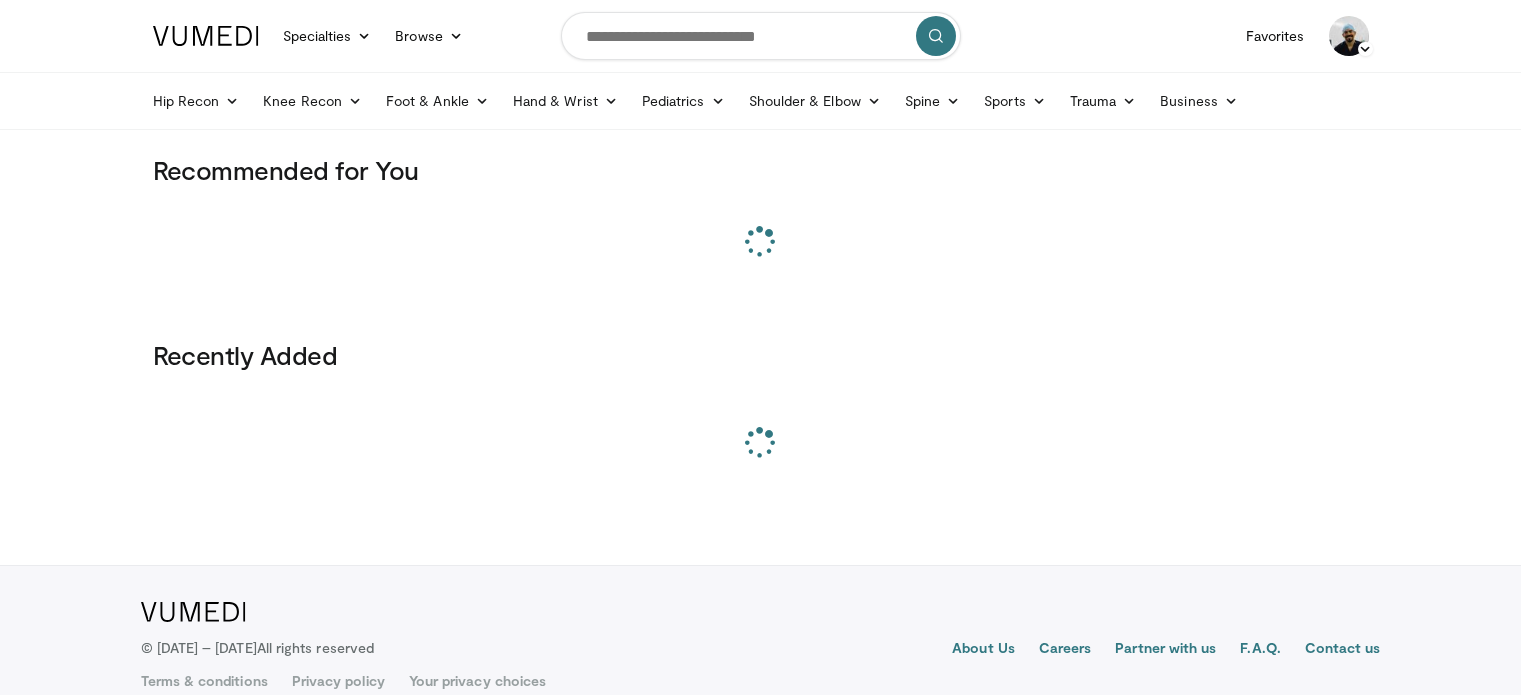 scroll, scrollTop: 0, scrollLeft: 0, axis: both 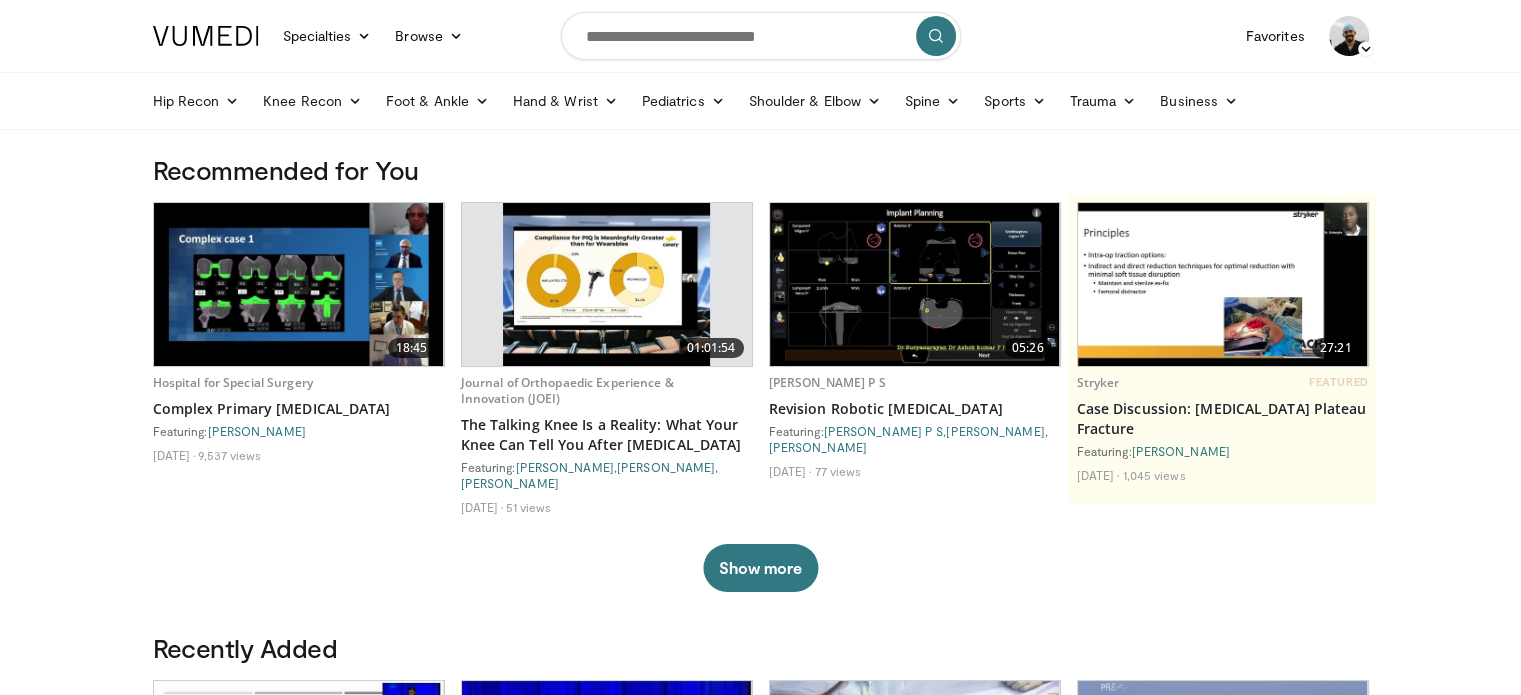click at bounding box center [761, 36] 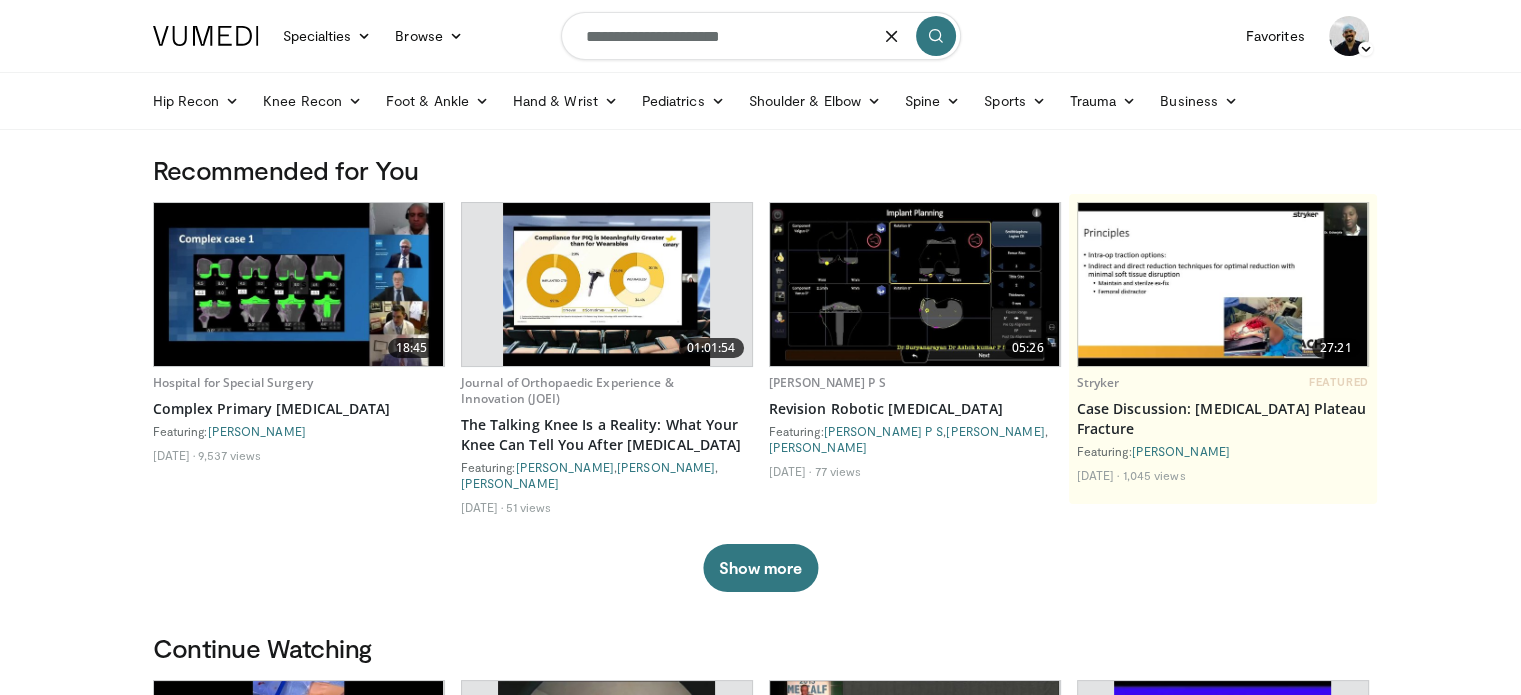 type on "**********" 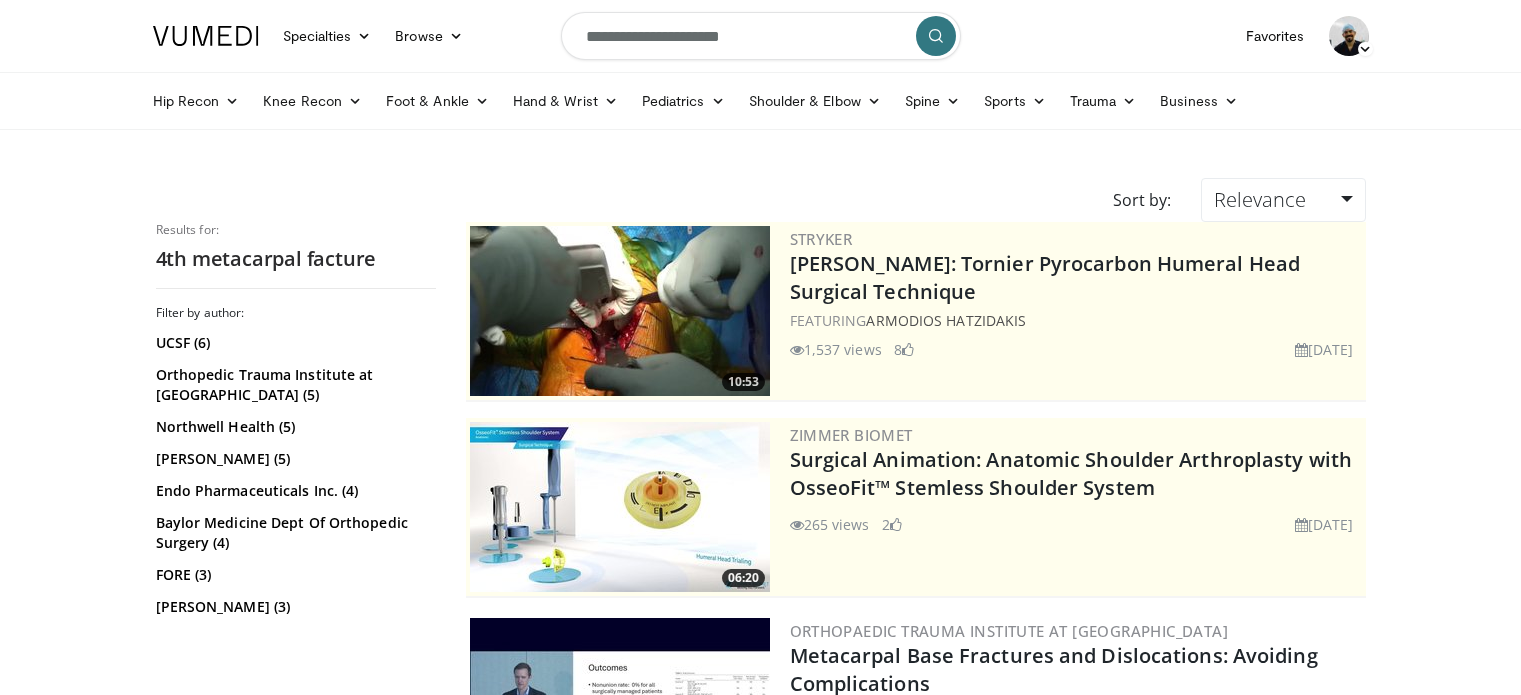 scroll, scrollTop: 0, scrollLeft: 0, axis: both 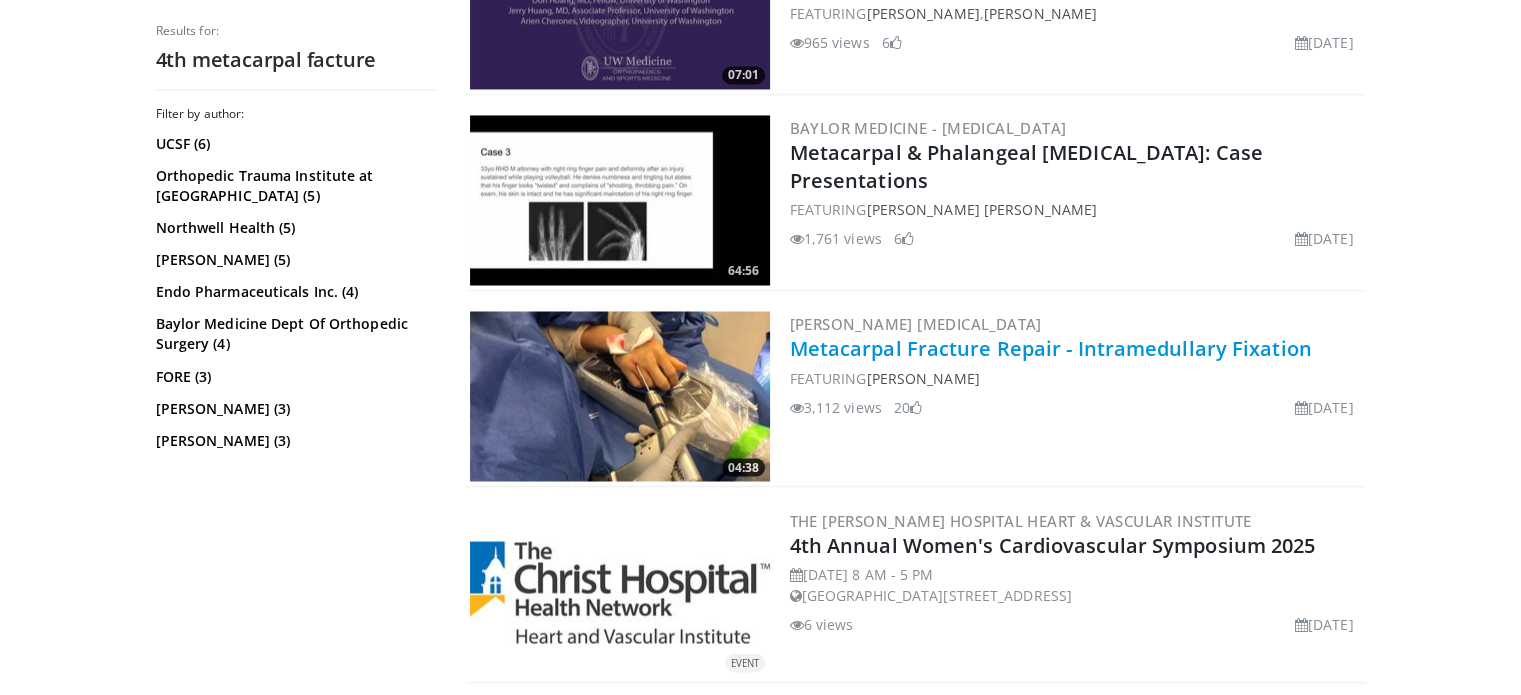 click on "Metacarpal Fracture Repair - Intramedullary Fixation" at bounding box center [1051, 348] 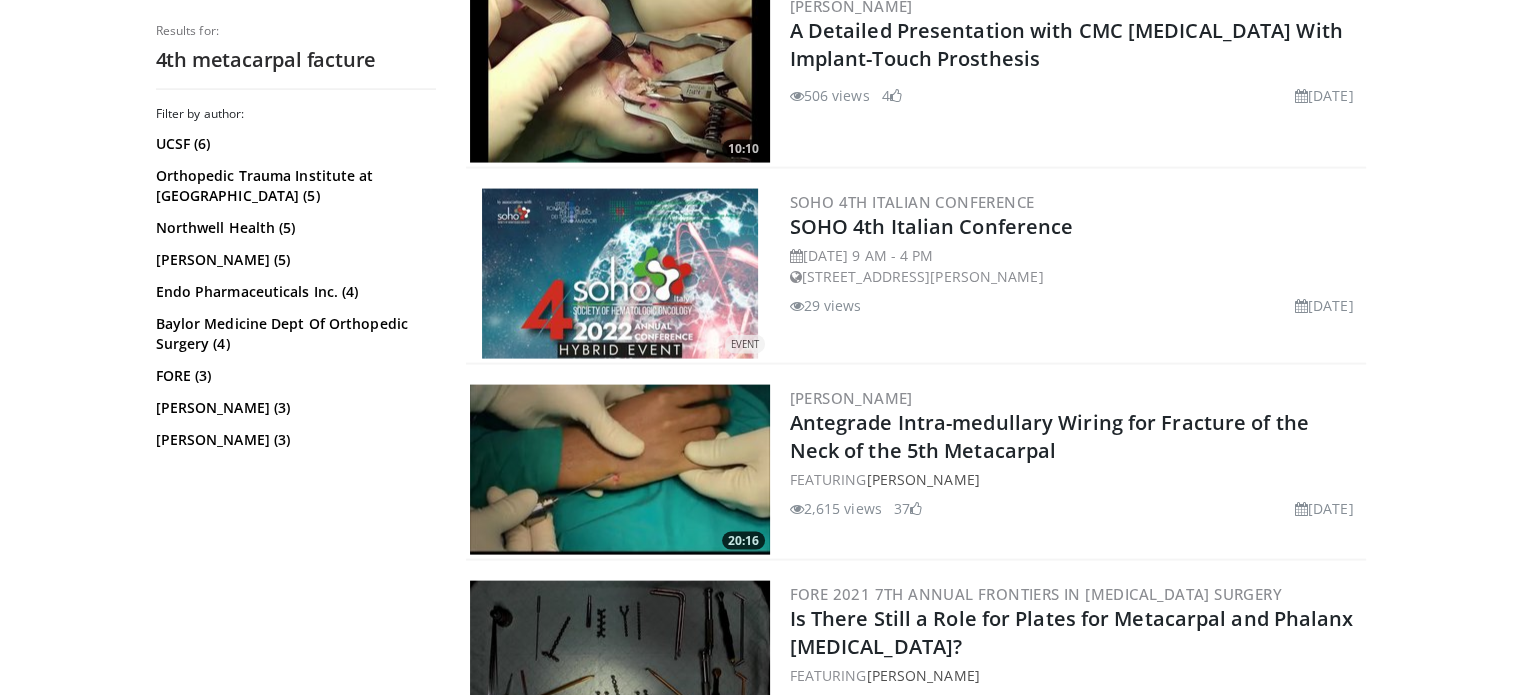scroll, scrollTop: 4174, scrollLeft: 0, axis: vertical 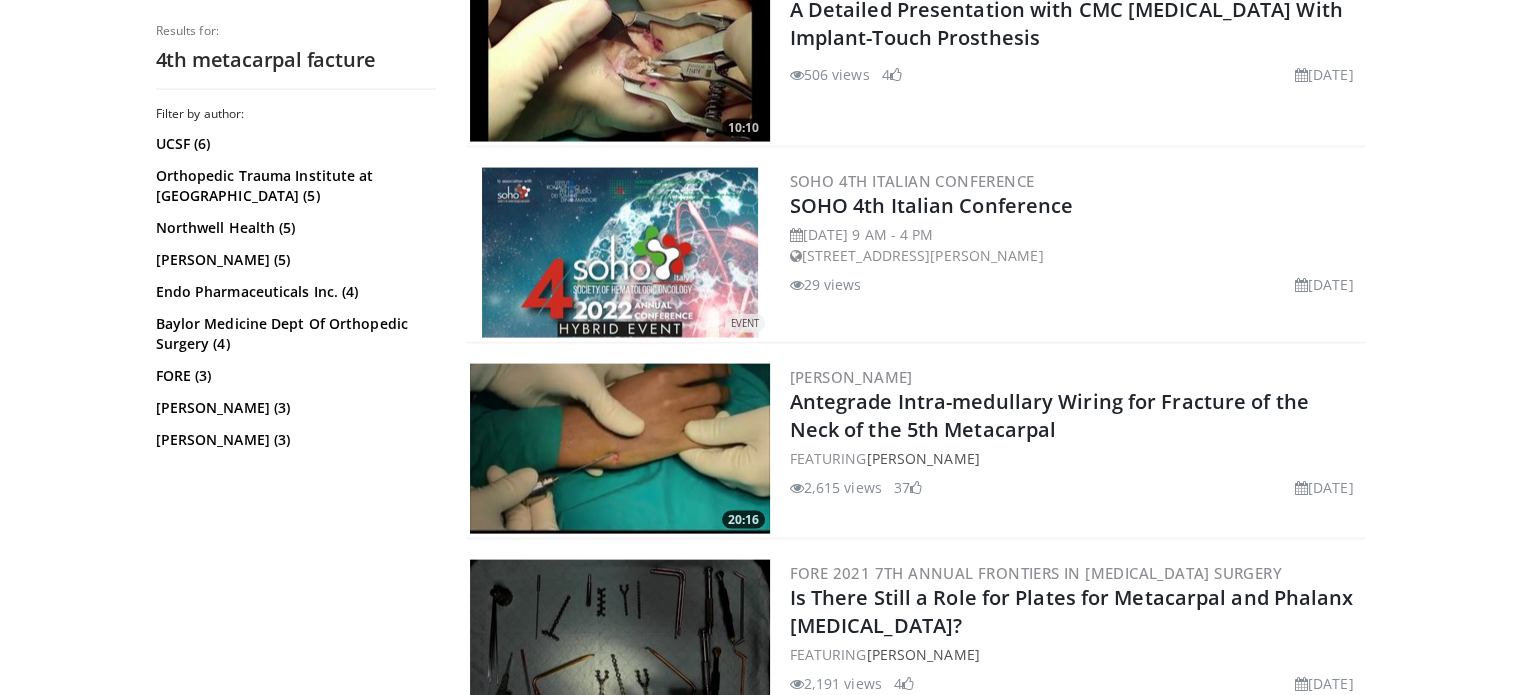 drag, startPoint x: 1520, startPoint y: 534, endPoint x: 1520, endPoint y: 553, distance: 19 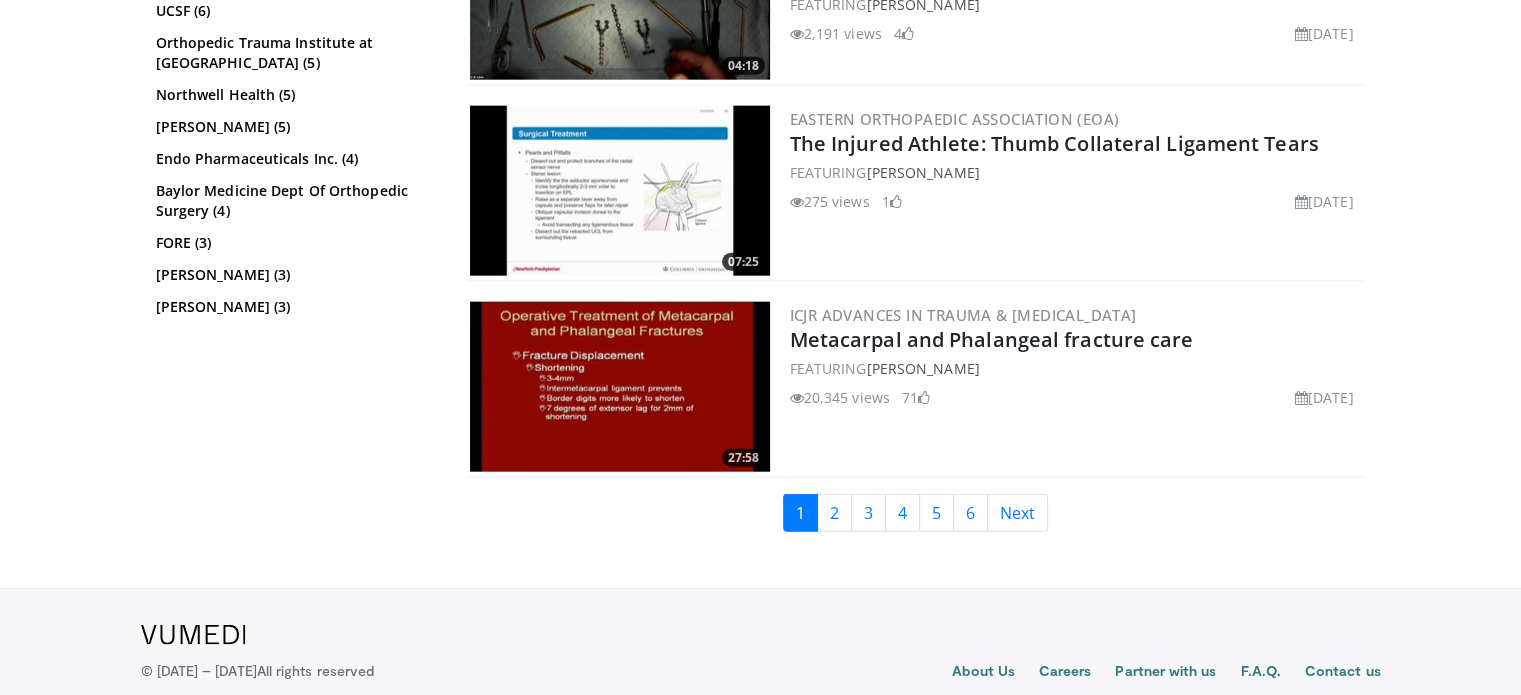 scroll, scrollTop: 4831, scrollLeft: 0, axis: vertical 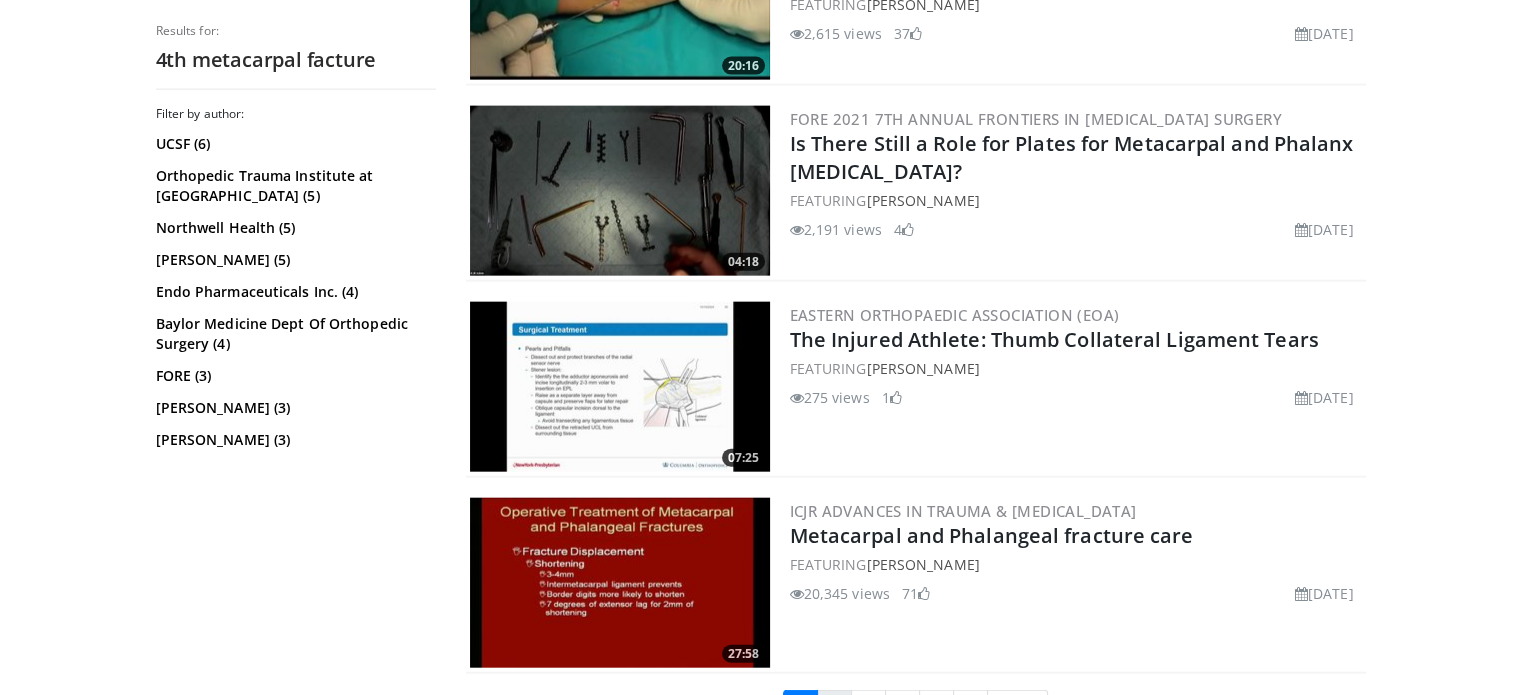 click on "2" at bounding box center (834, 709) 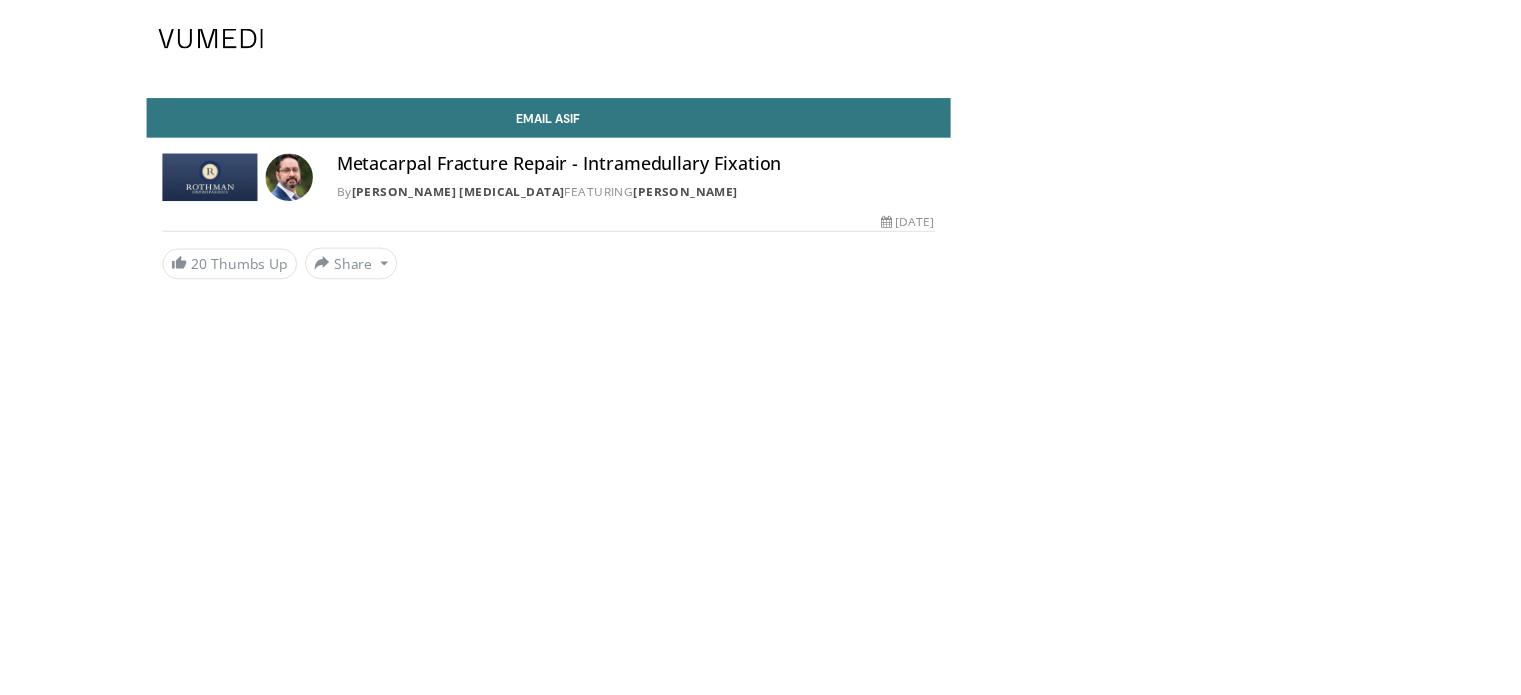 scroll, scrollTop: 0, scrollLeft: 0, axis: both 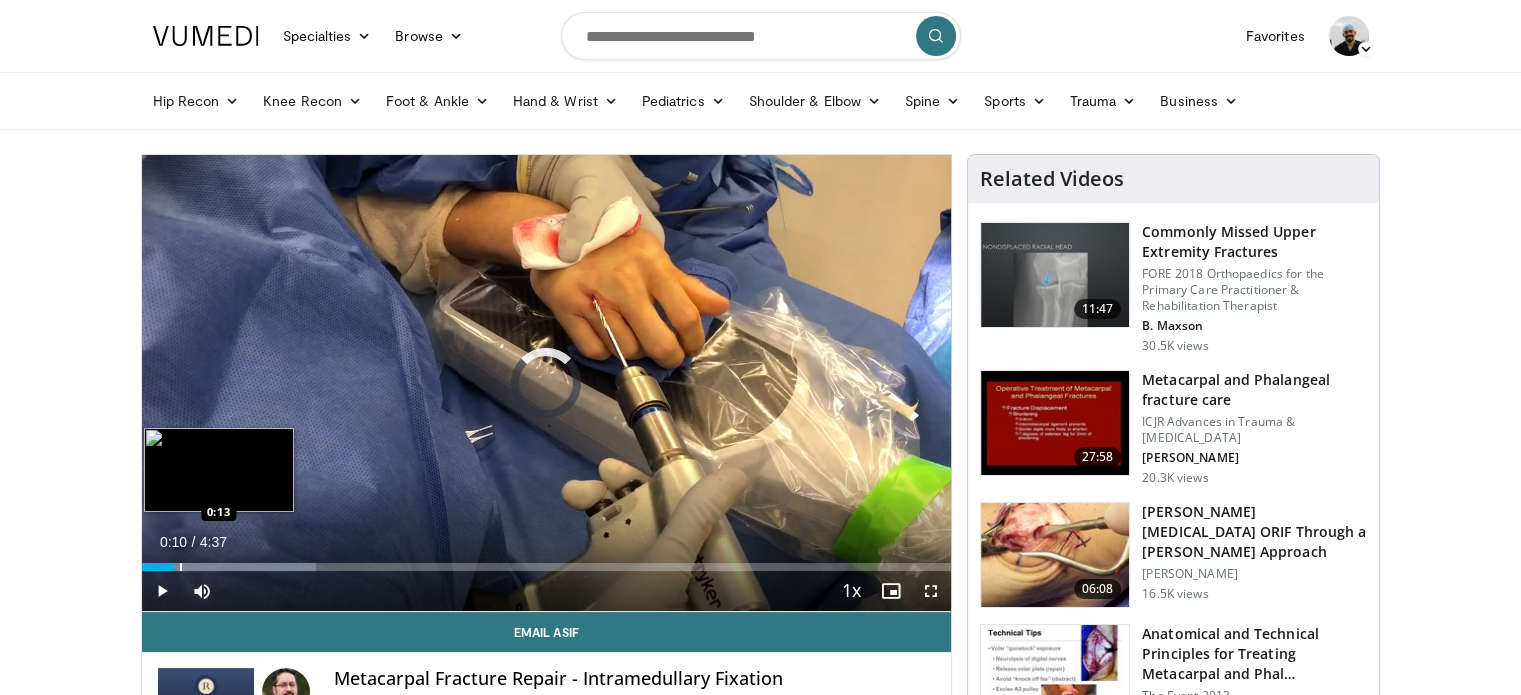 click at bounding box center (181, 567) 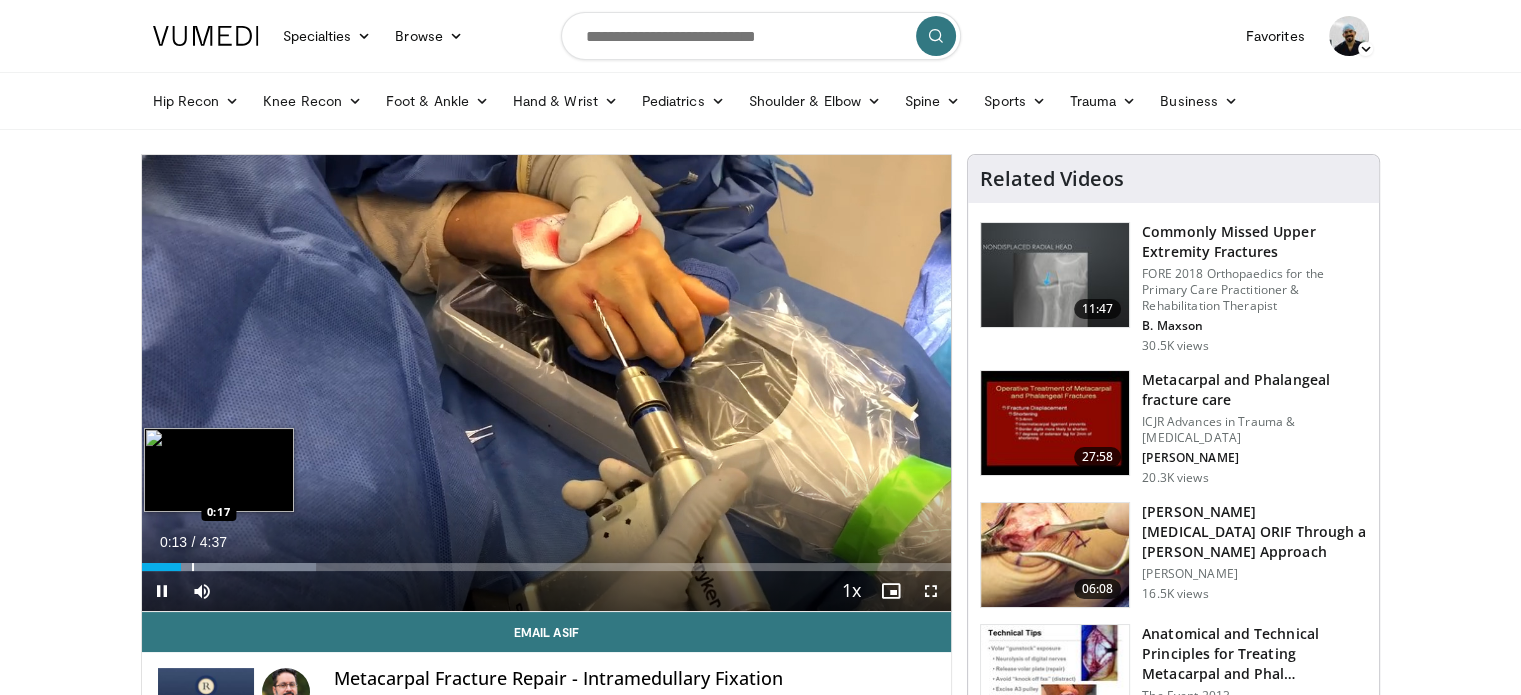 click on "10 seconds
Tap to unmute" at bounding box center (547, 383) 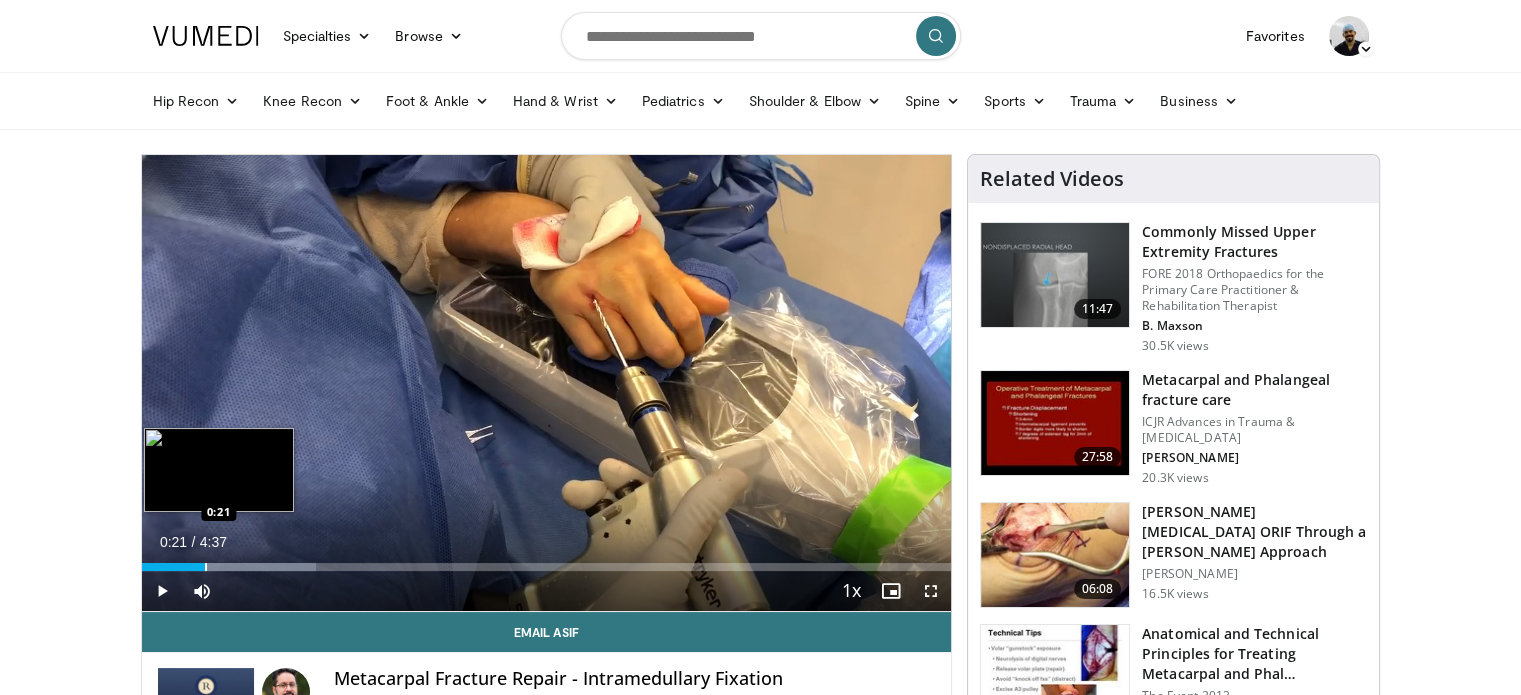 click at bounding box center [206, 567] 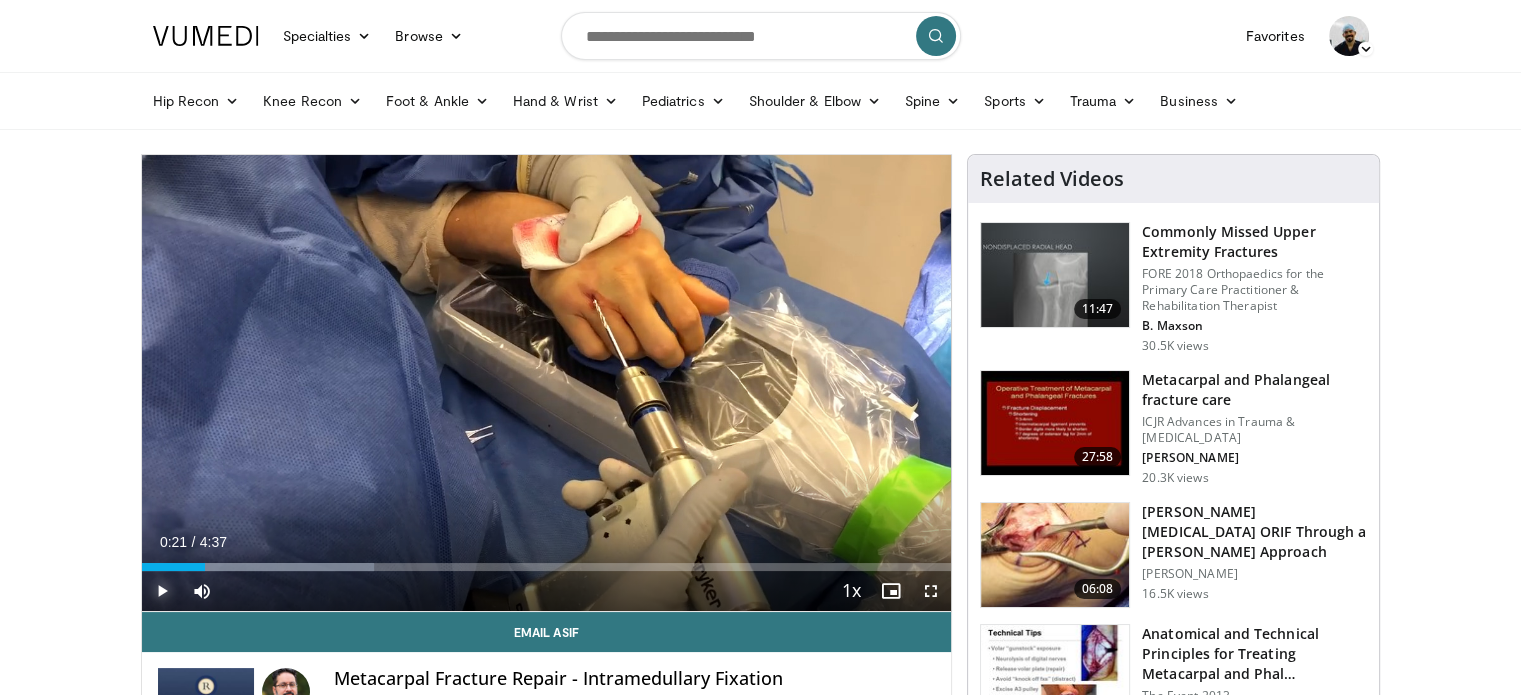 click at bounding box center [162, 591] 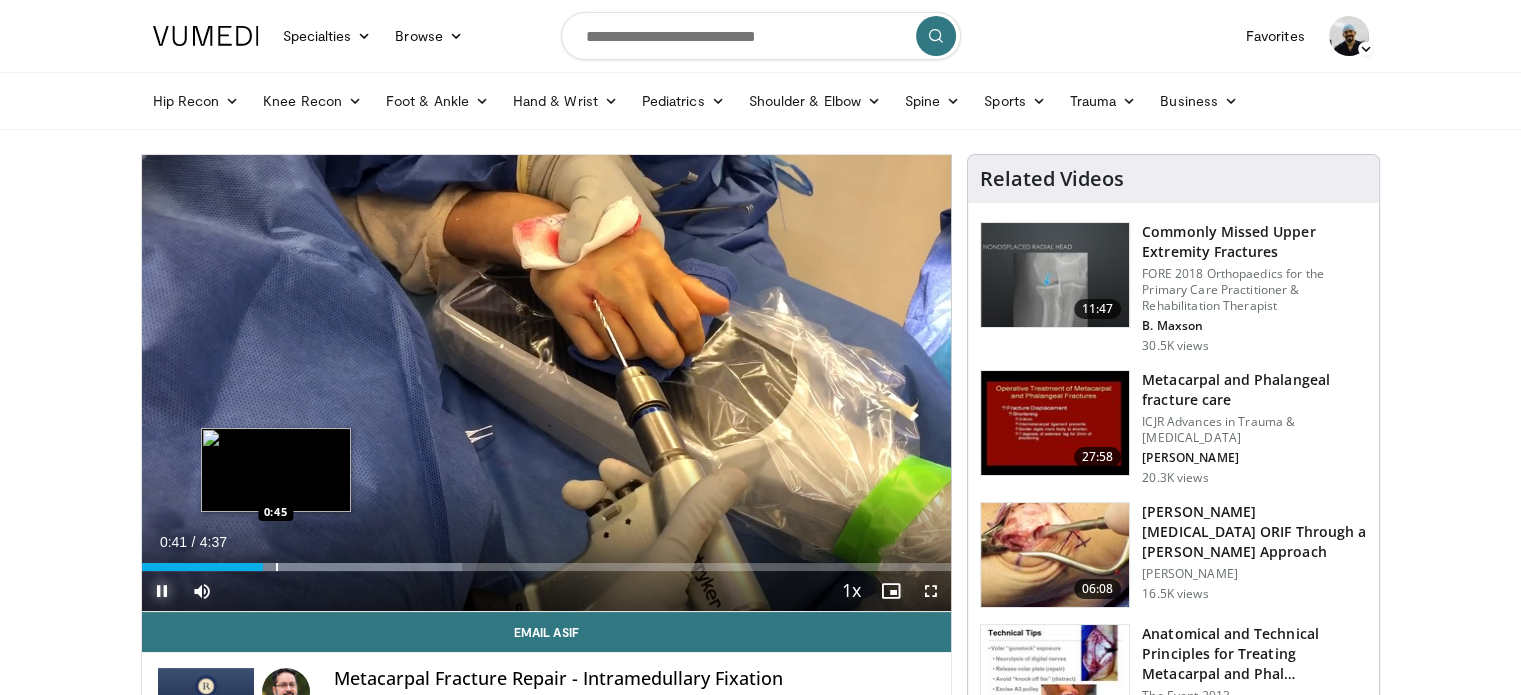 click at bounding box center [277, 567] 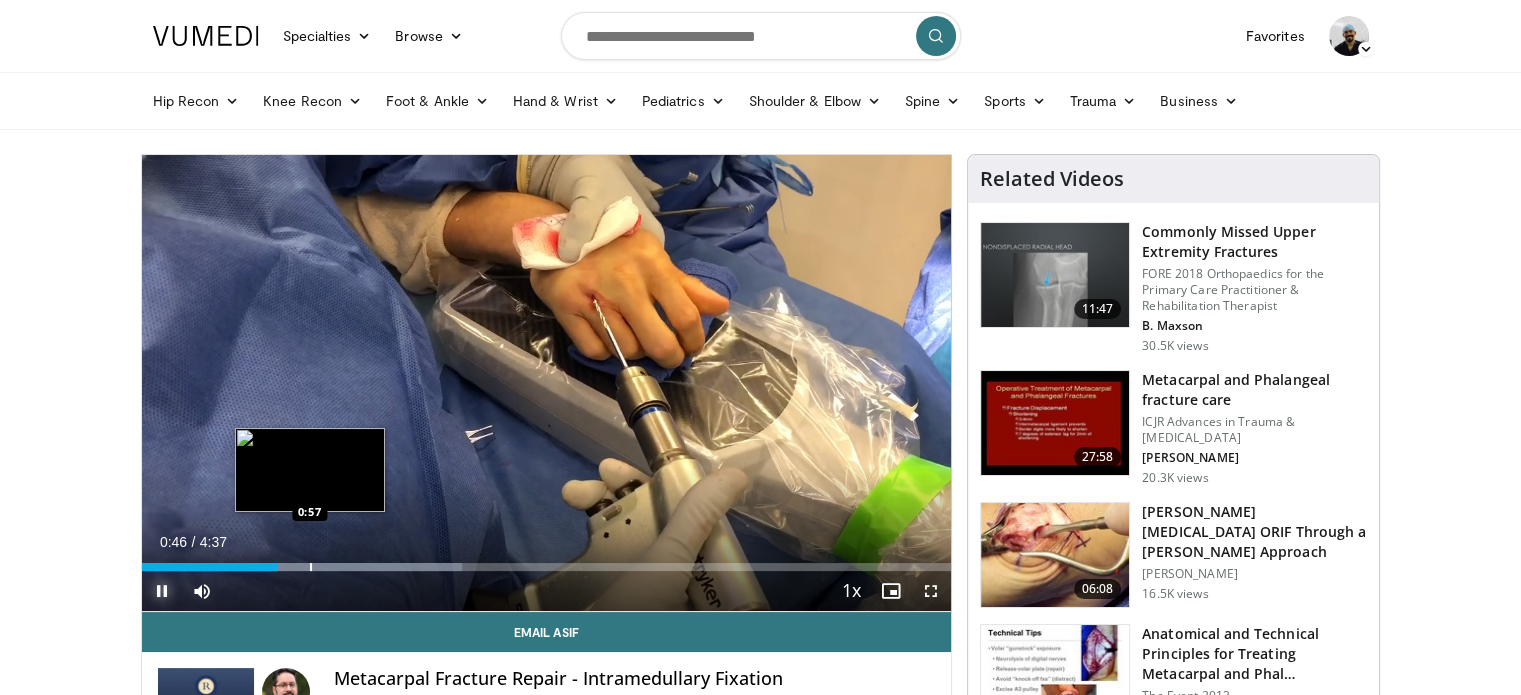 click at bounding box center (311, 567) 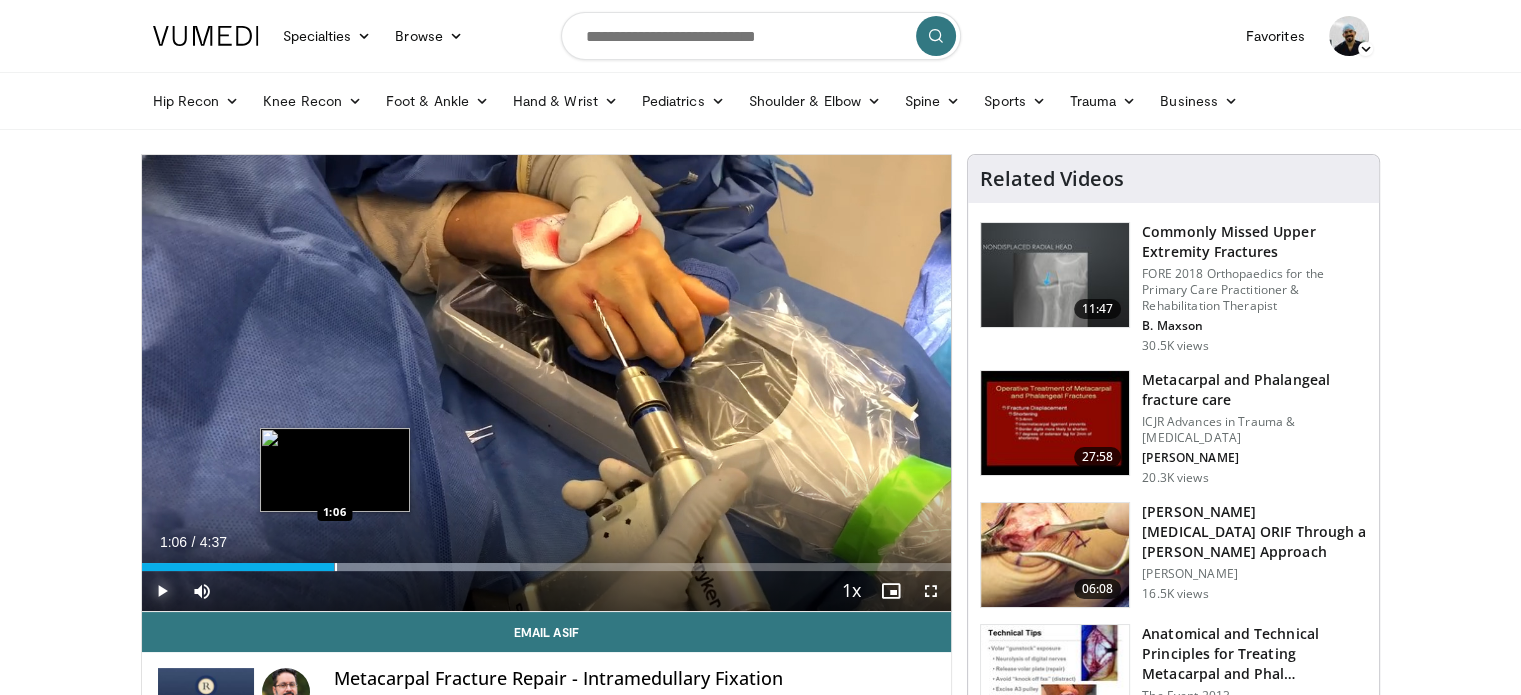 click at bounding box center (336, 567) 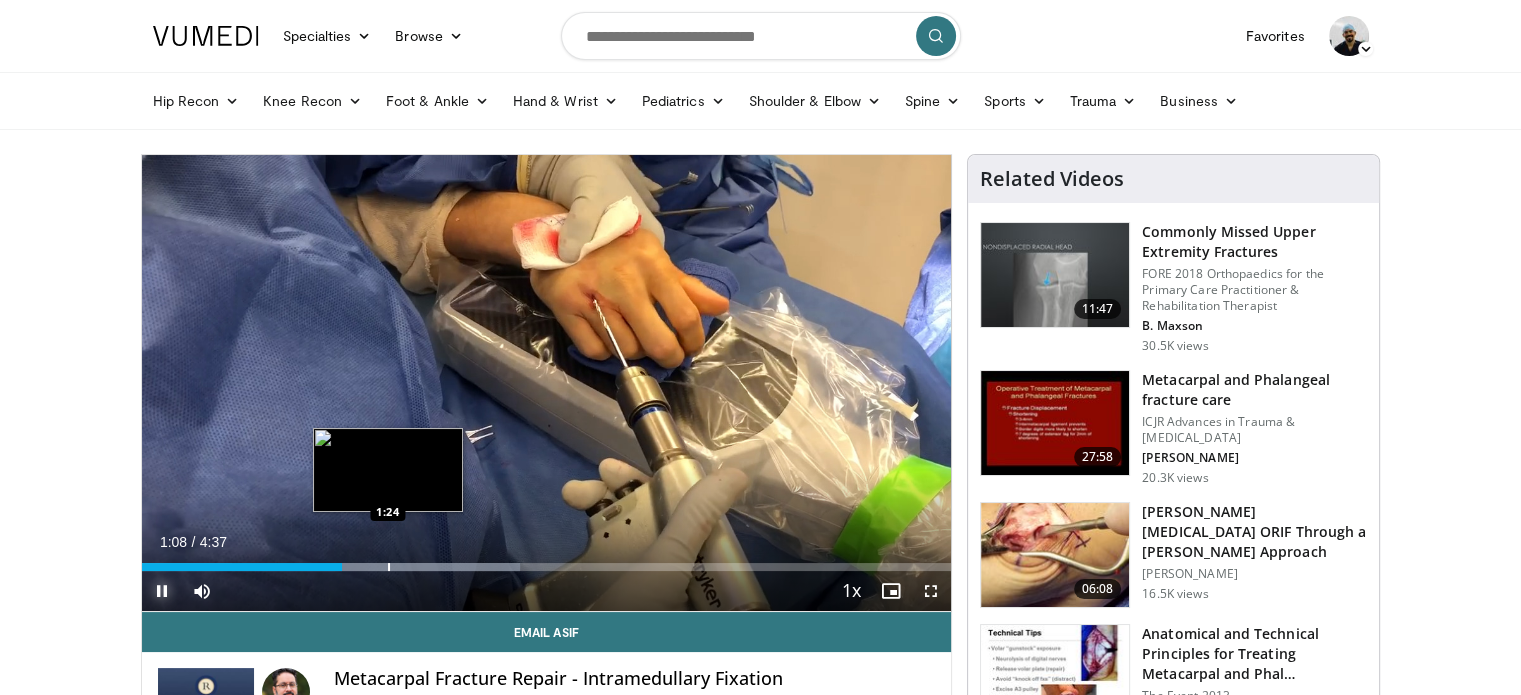 click on "Loaded :  46.72% 1:08 1:24" at bounding box center (547, 561) 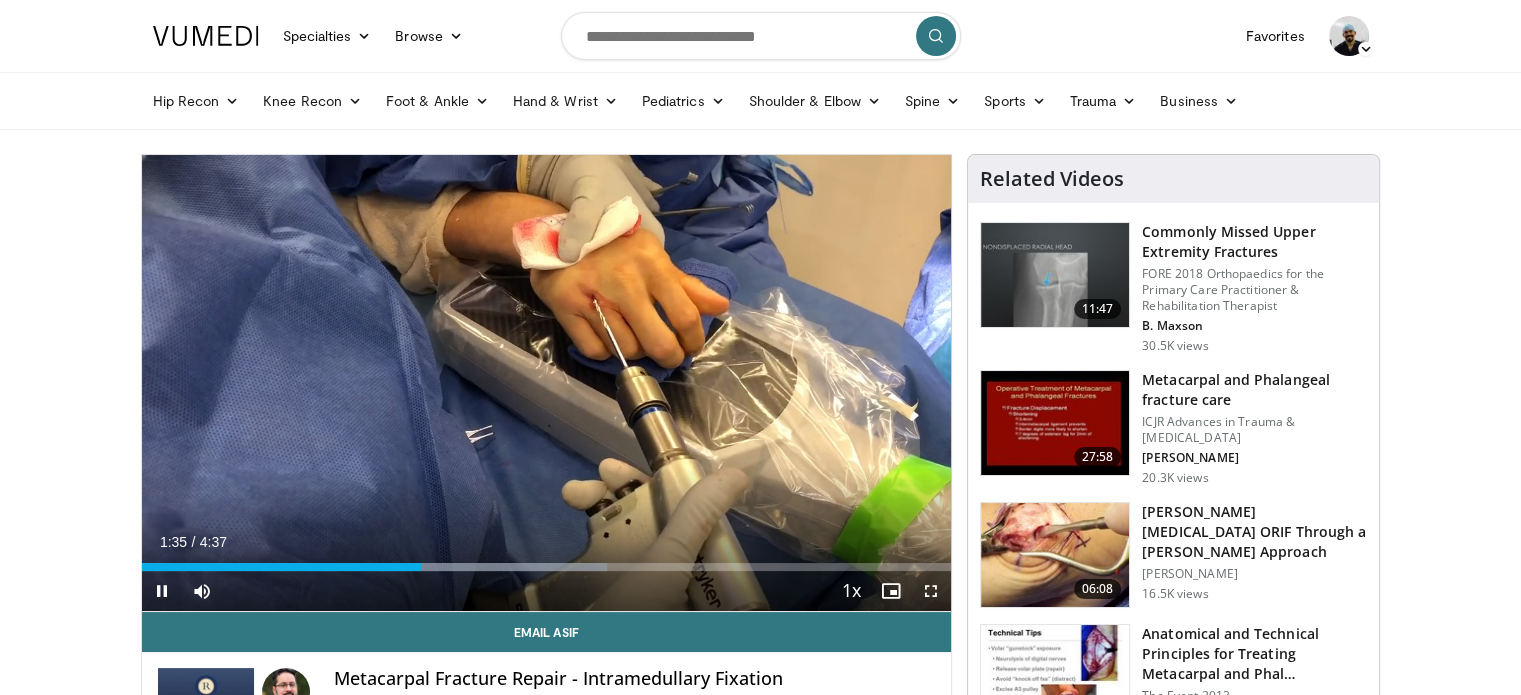 click on "Current Time  1:35 / Duration  4:37 Pause Skip Backward Skip Forward Mute 32% Loaded :  57.51% 1:35 1:46 Stream Type  LIVE Seek to live, currently behind live LIVE   1x Playback Rate 0.5x 0.75x 1x , selected 1.25x 1.5x 1.75x 2x Chapters Chapters Descriptions descriptions off , selected Captions captions settings , opens captions settings dialog captions off , selected Audio Track en (Main) , selected Fullscreen Enable picture-in-picture mode" at bounding box center (547, 591) 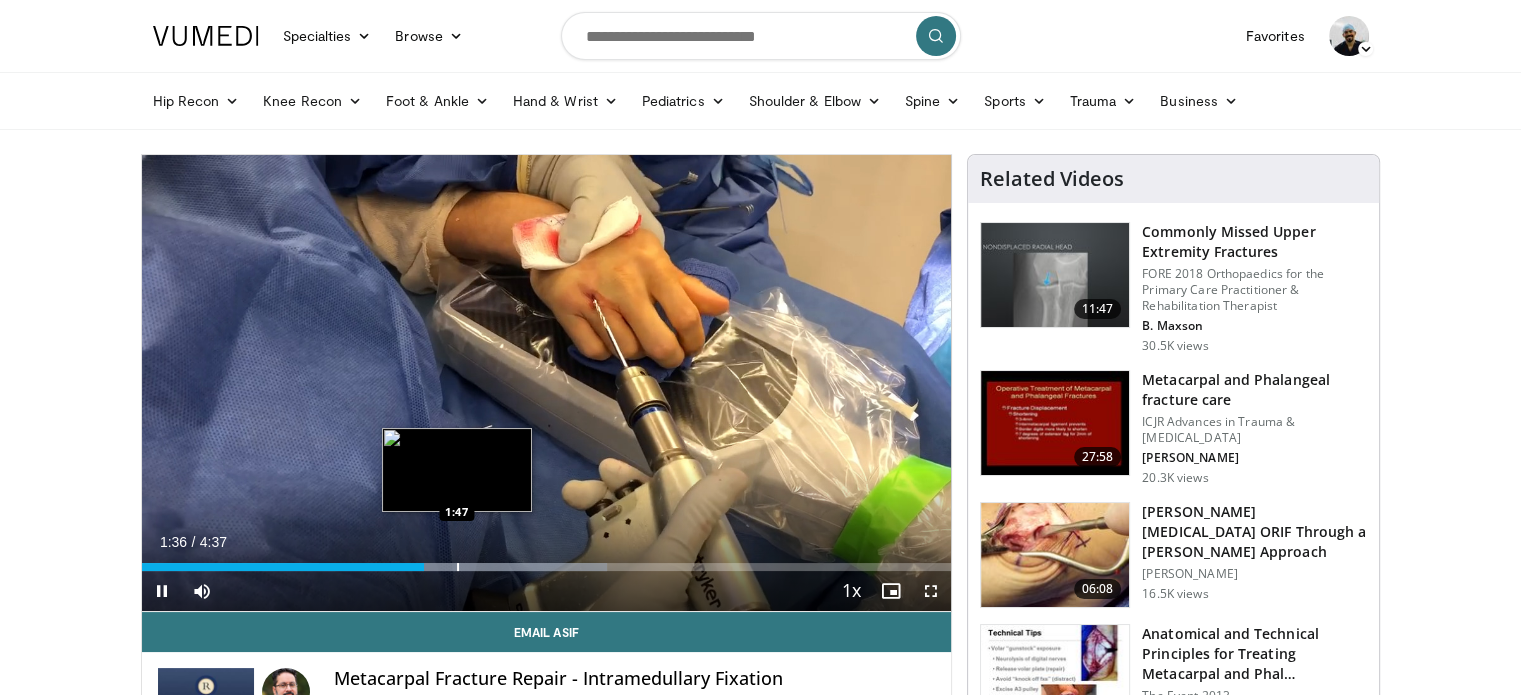 click at bounding box center [458, 567] 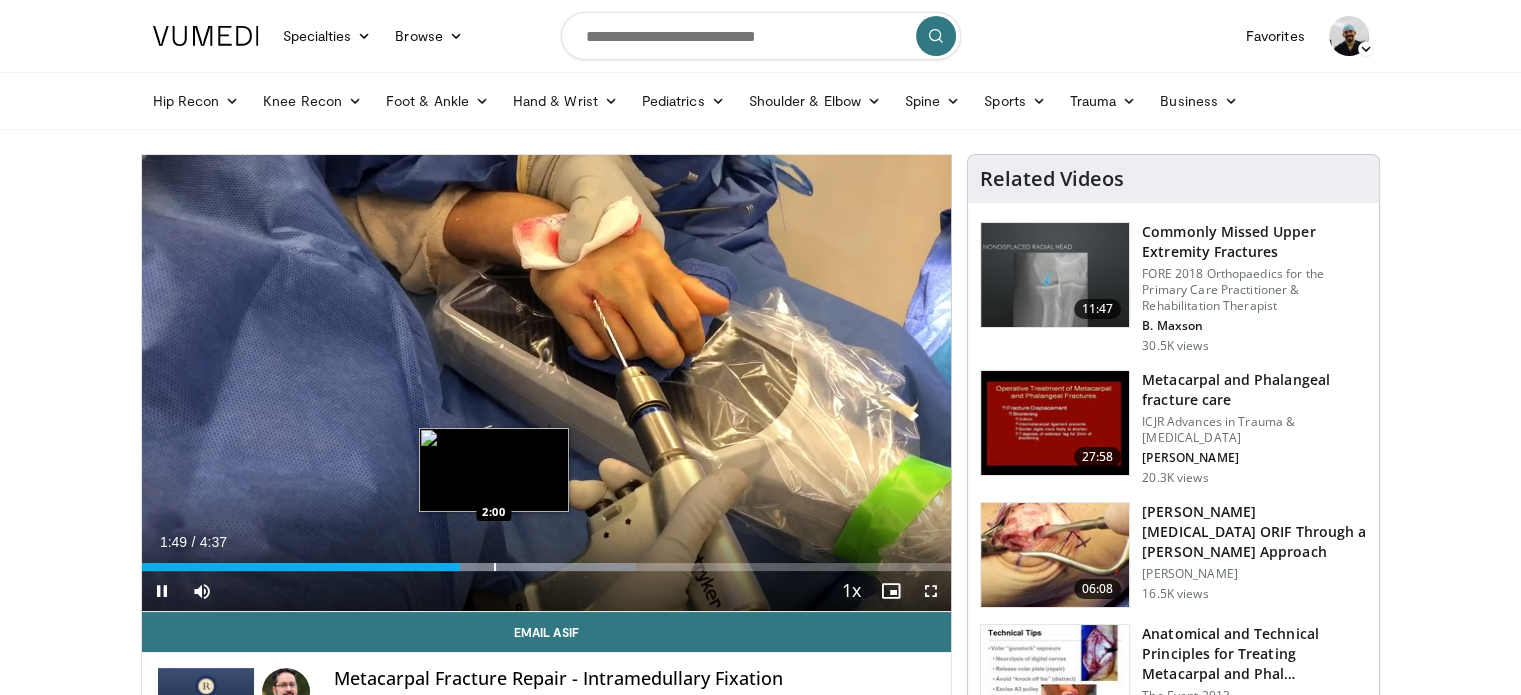 click at bounding box center (495, 567) 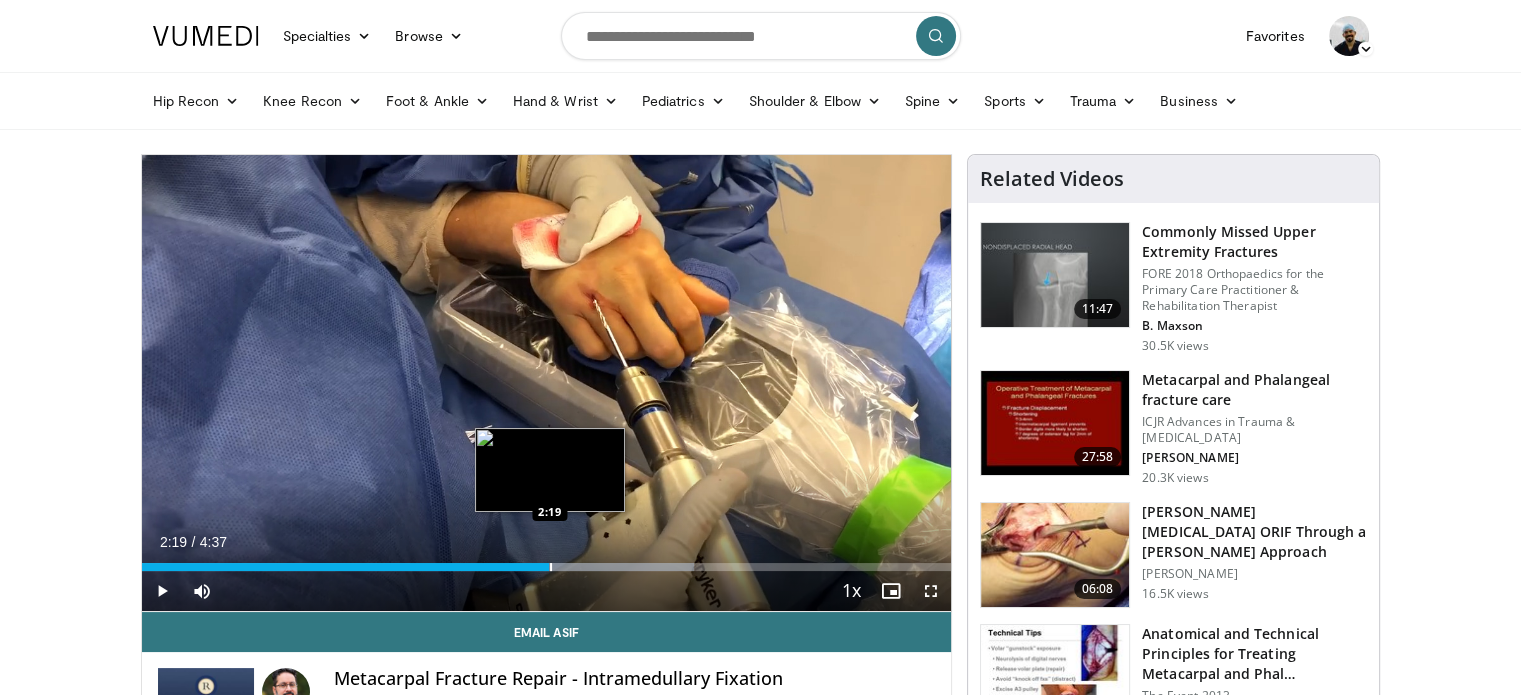 click at bounding box center (551, 567) 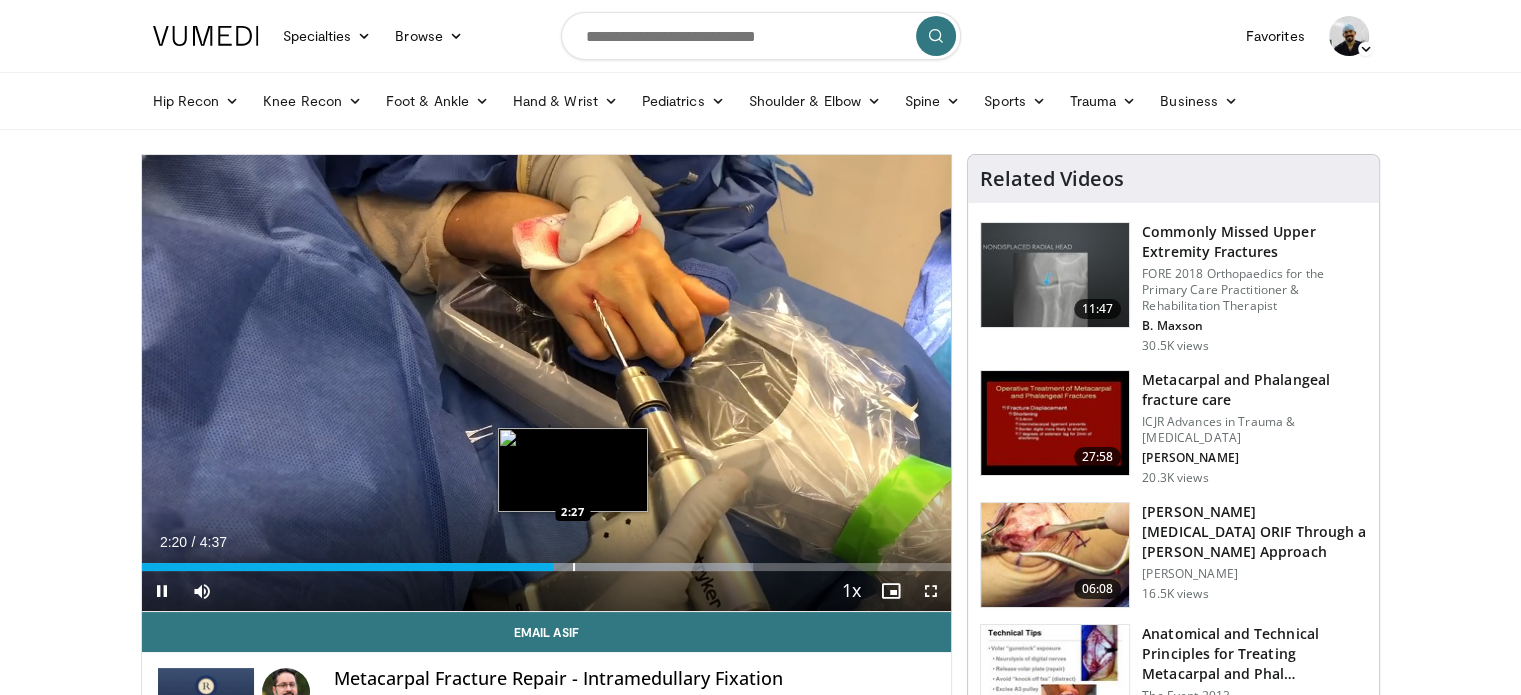 click at bounding box center (574, 567) 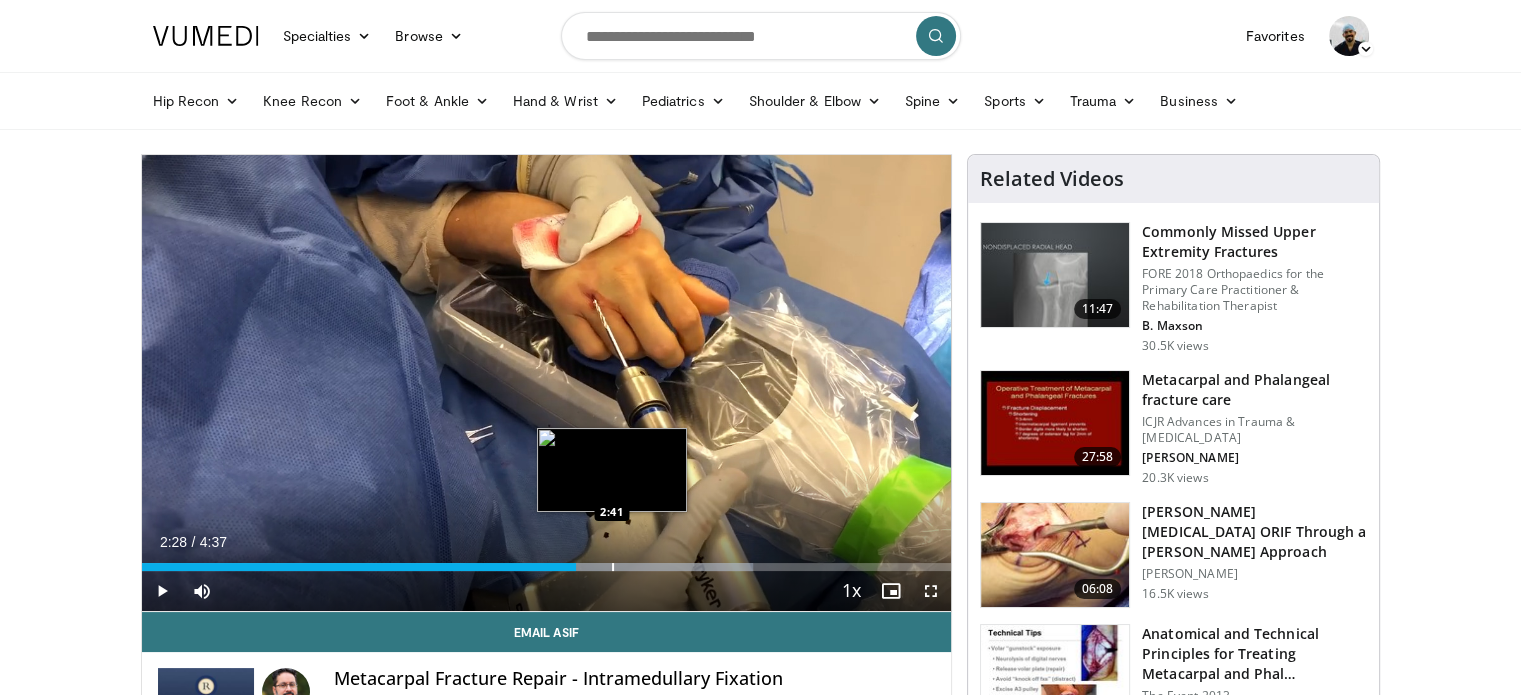 click at bounding box center (613, 567) 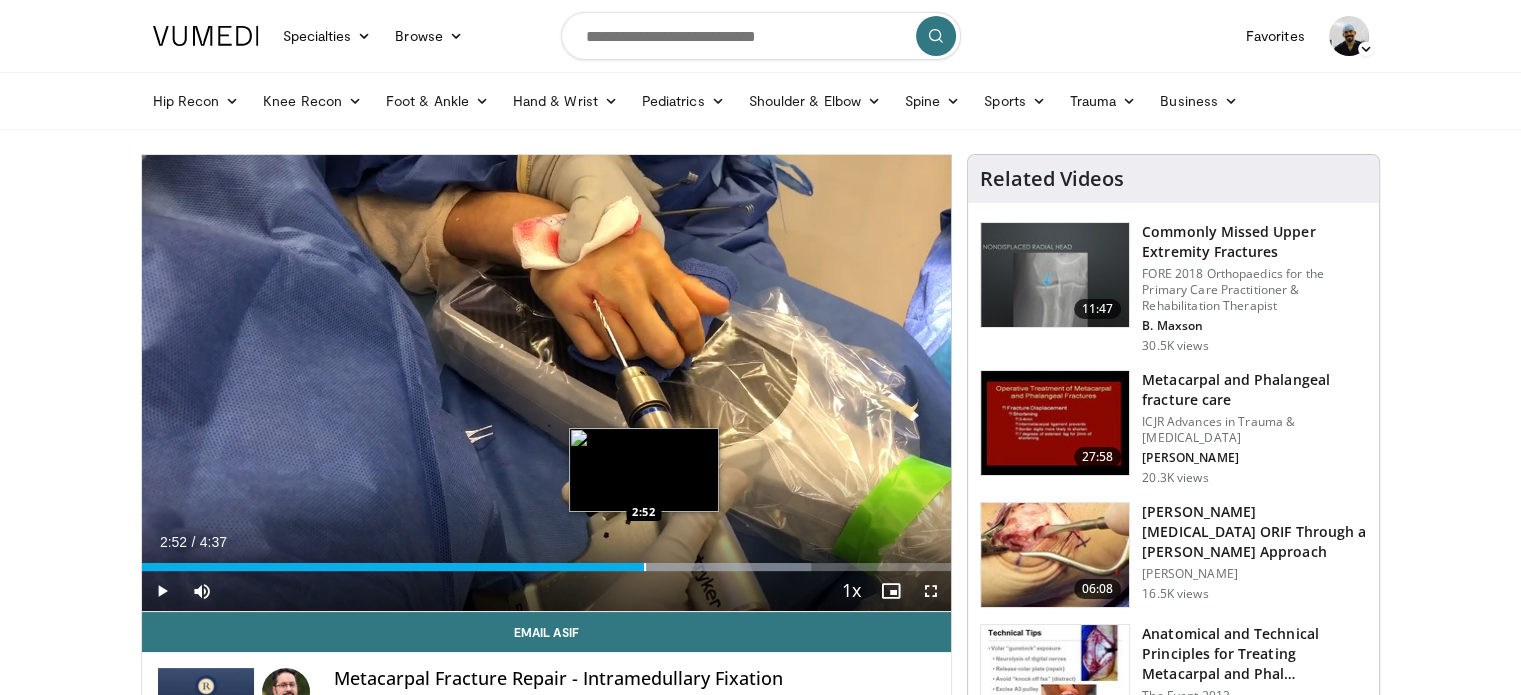 click at bounding box center [645, 567] 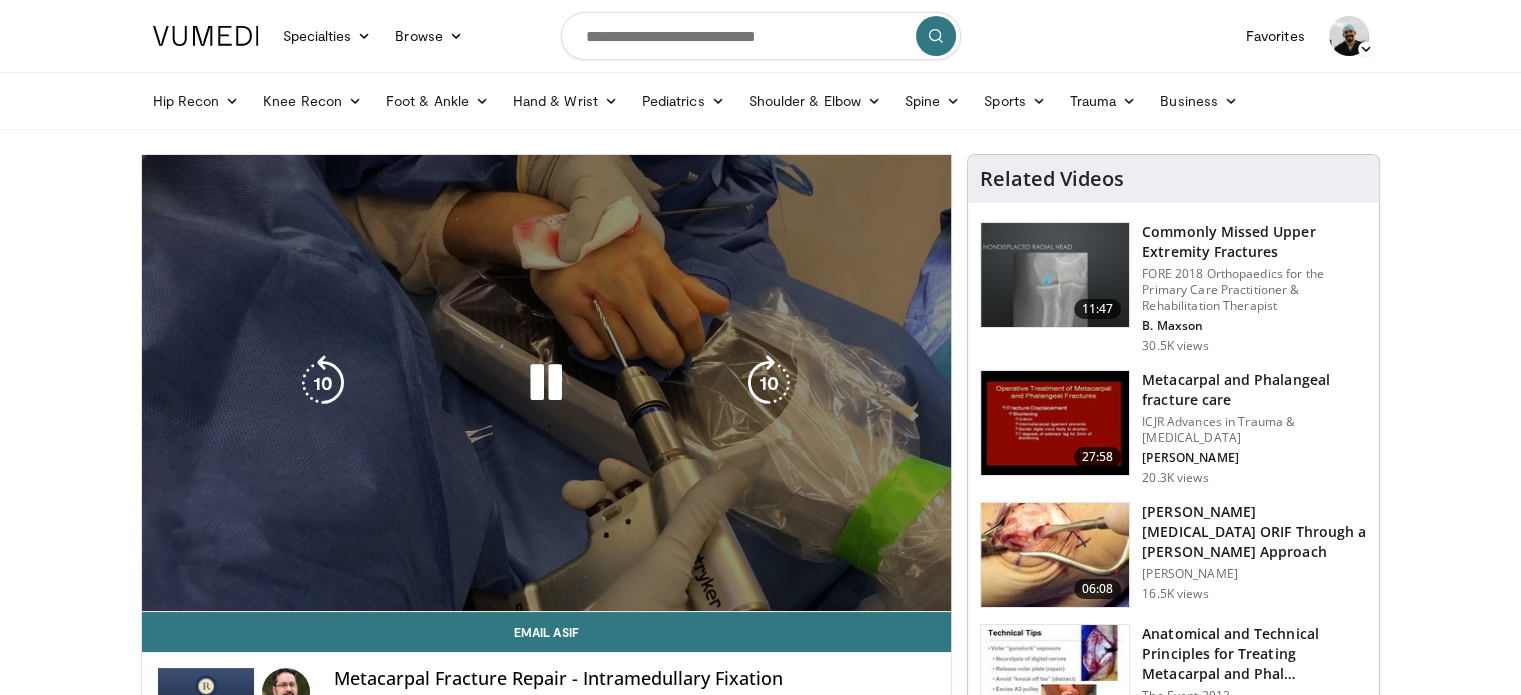 click on "**********" at bounding box center [547, 383] 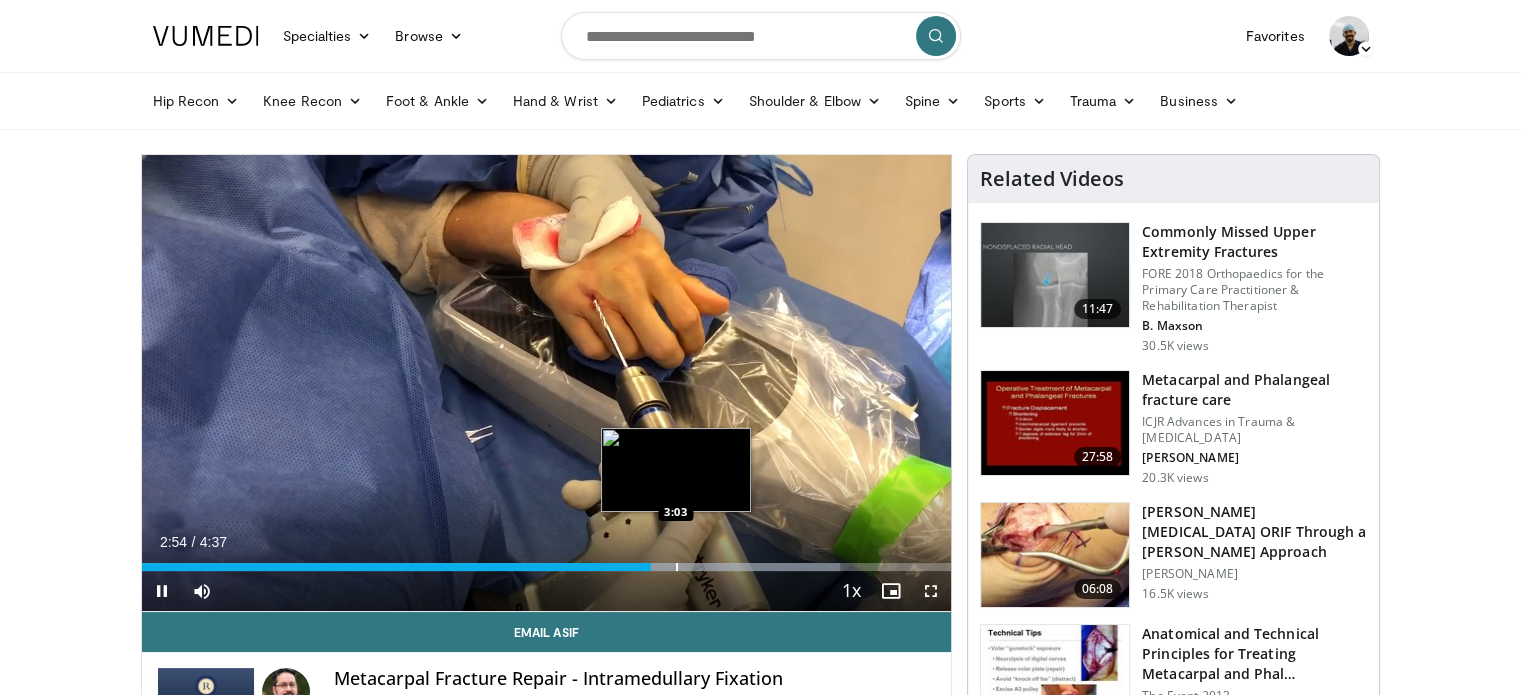 click at bounding box center (677, 567) 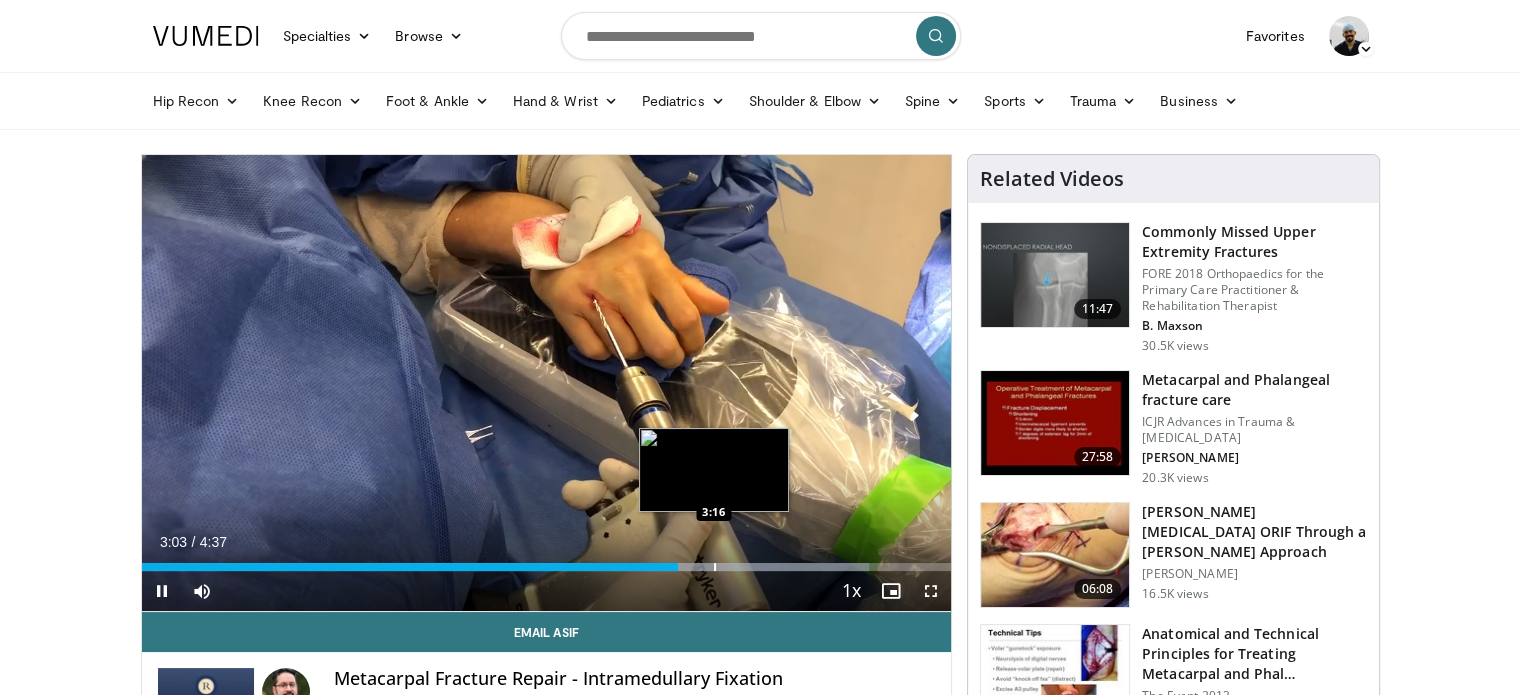 click at bounding box center (715, 567) 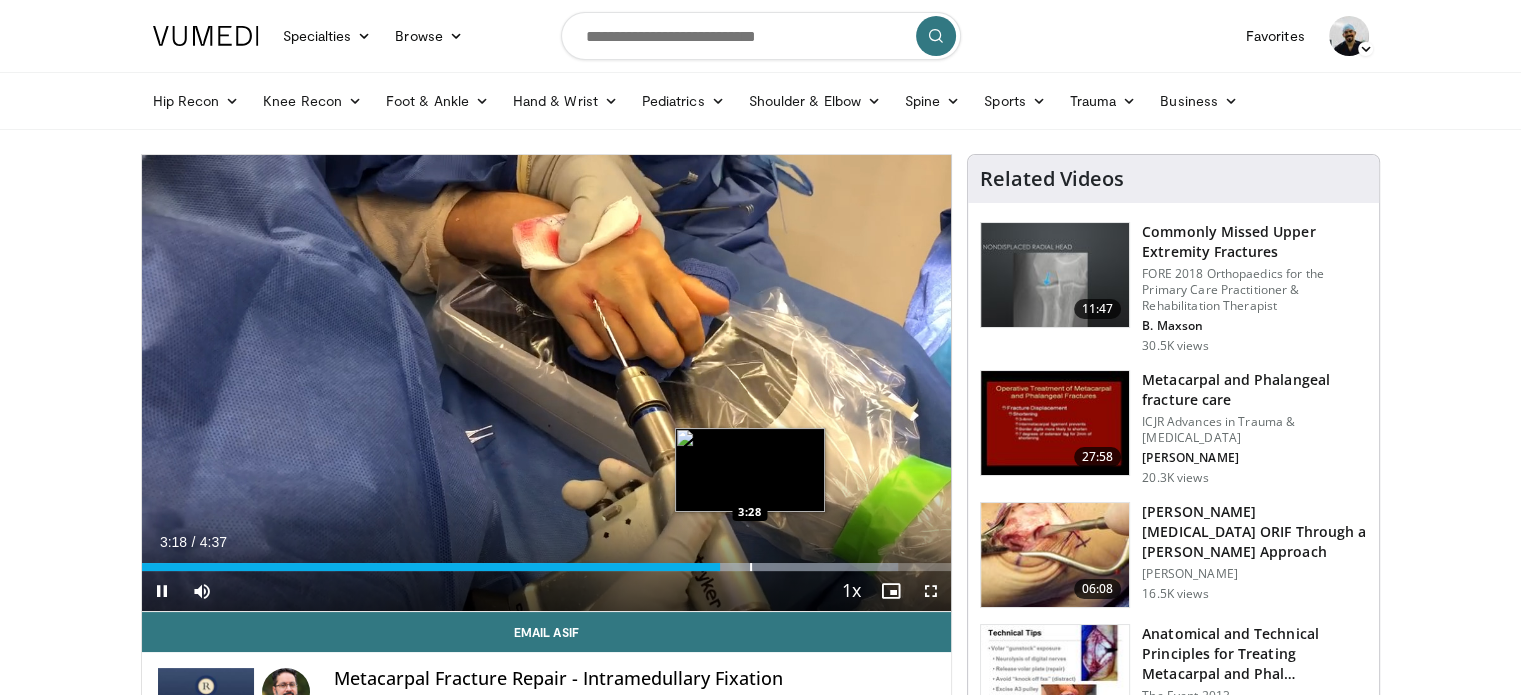 click at bounding box center (751, 567) 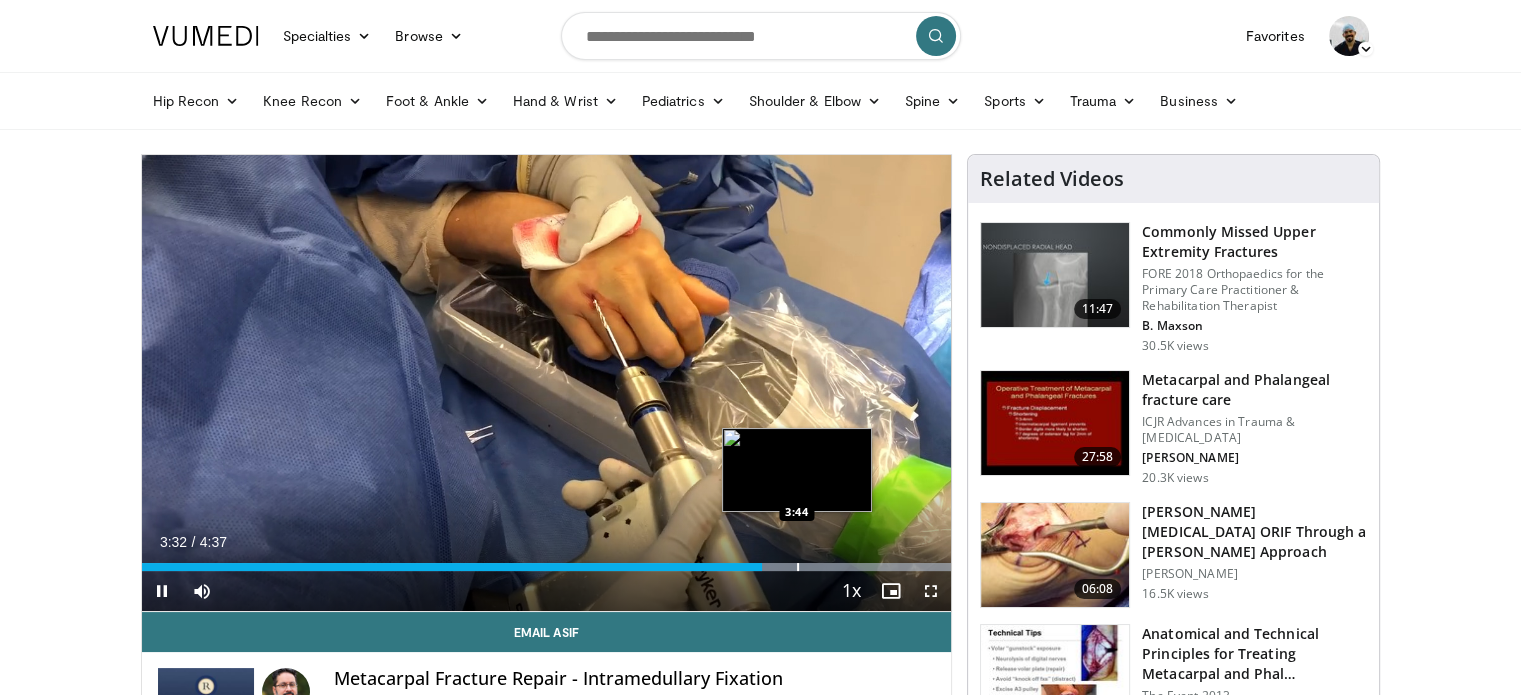 click at bounding box center (798, 567) 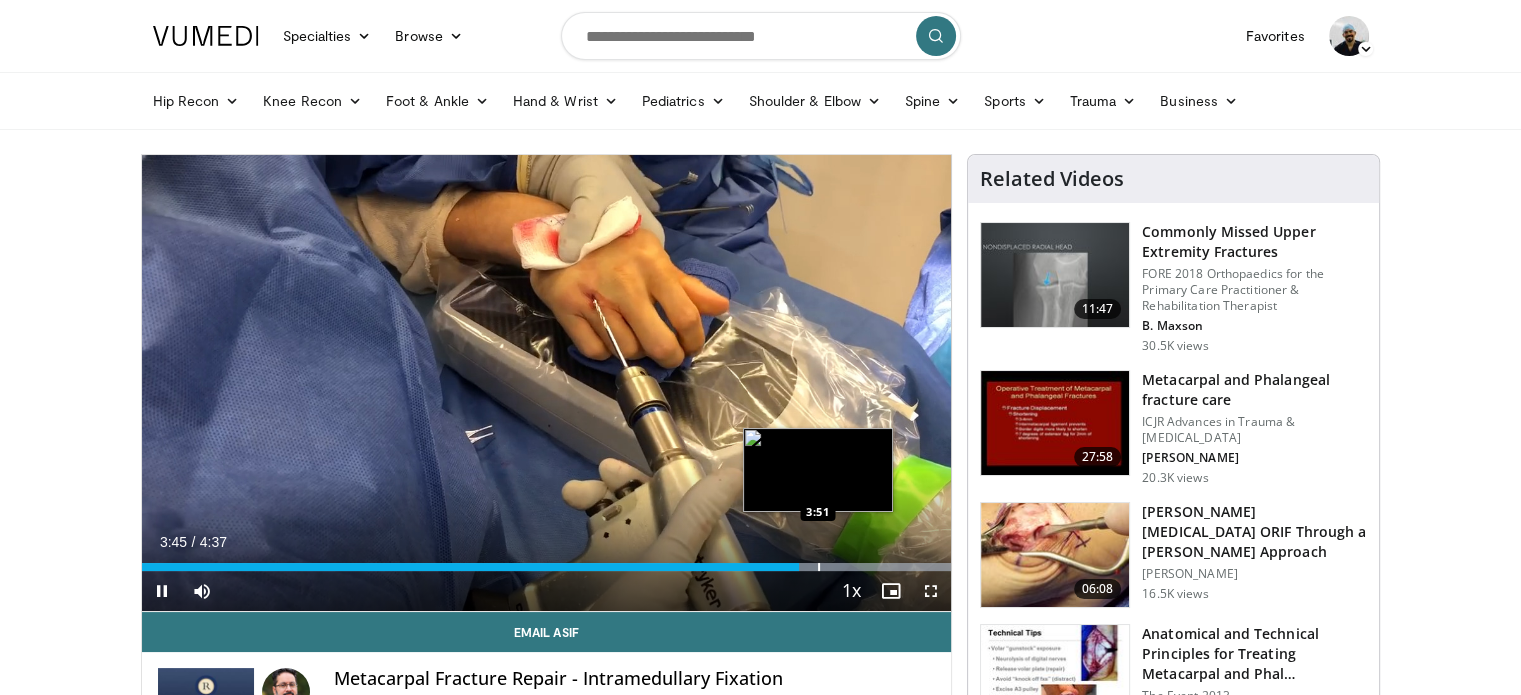 click at bounding box center (819, 567) 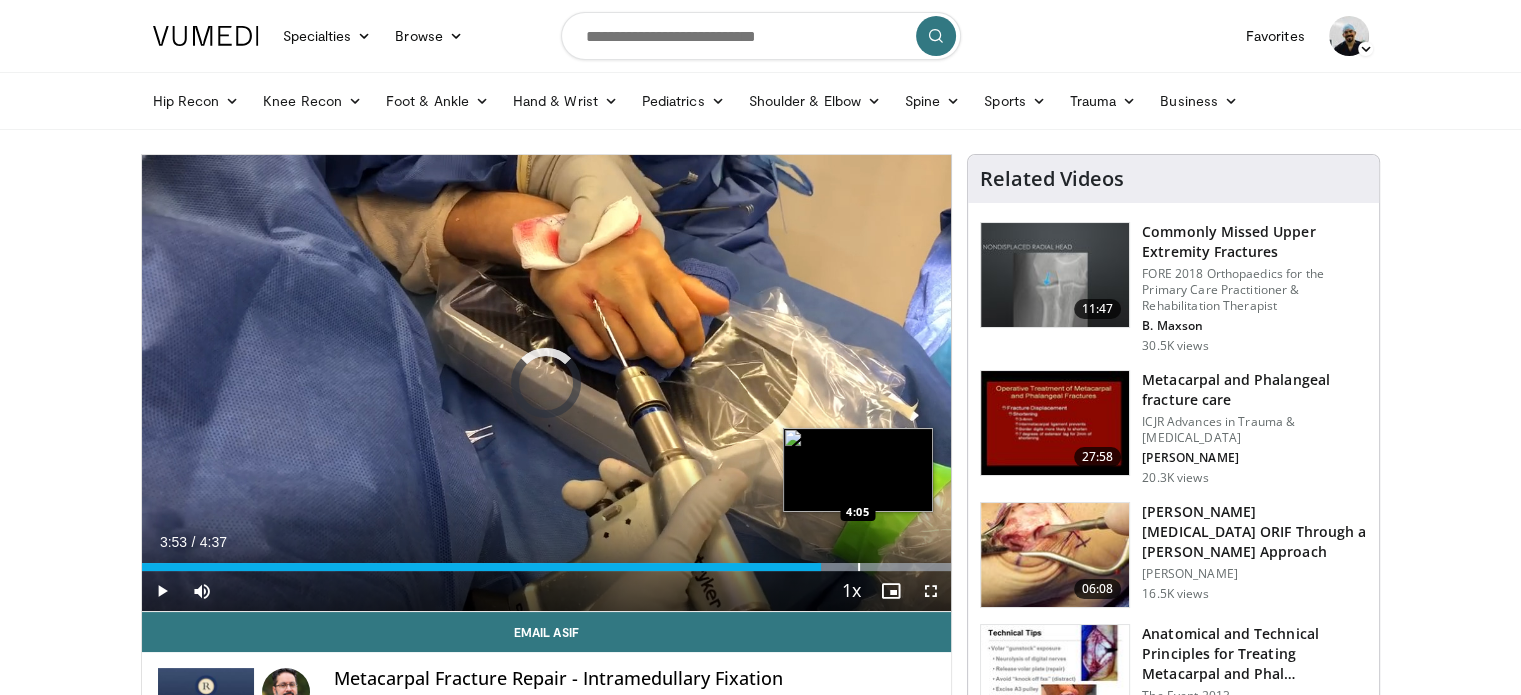 click at bounding box center (859, 567) 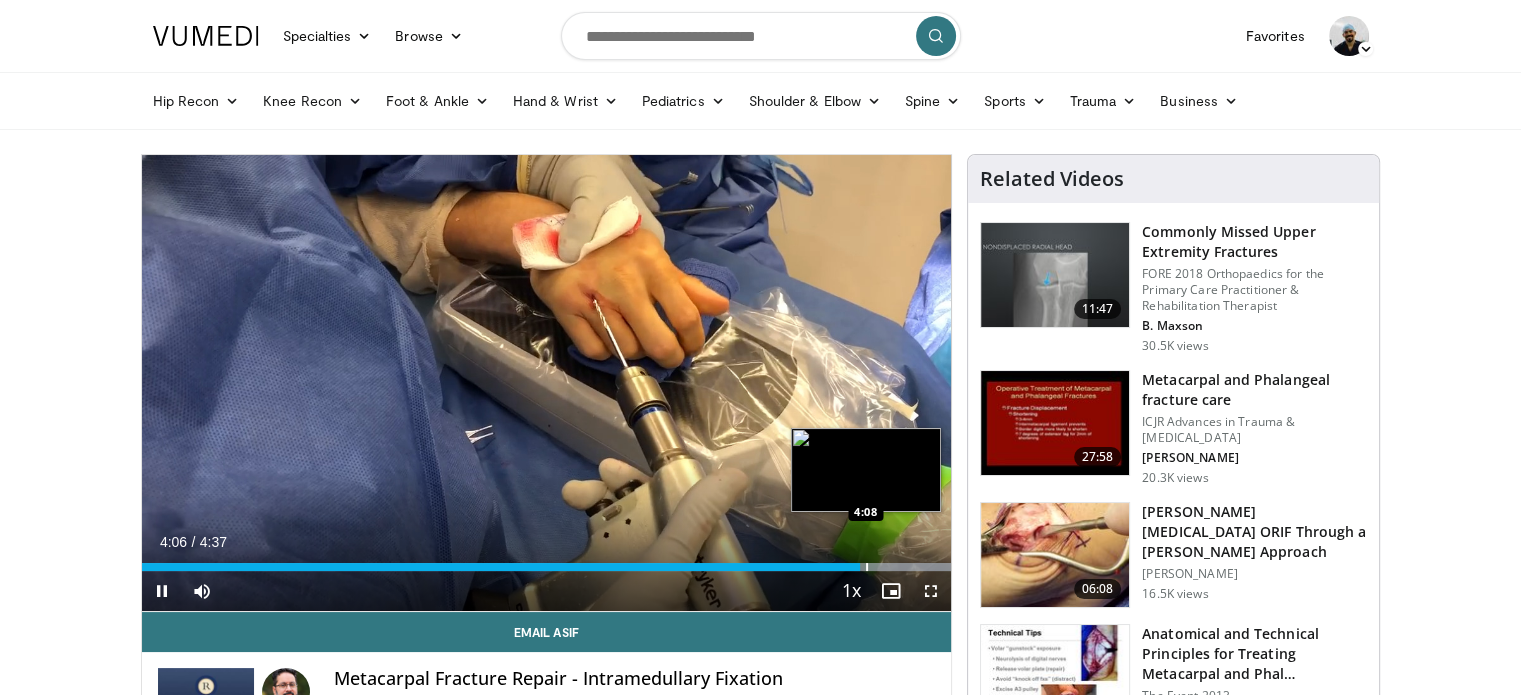 click at bounding box center [867, 567] 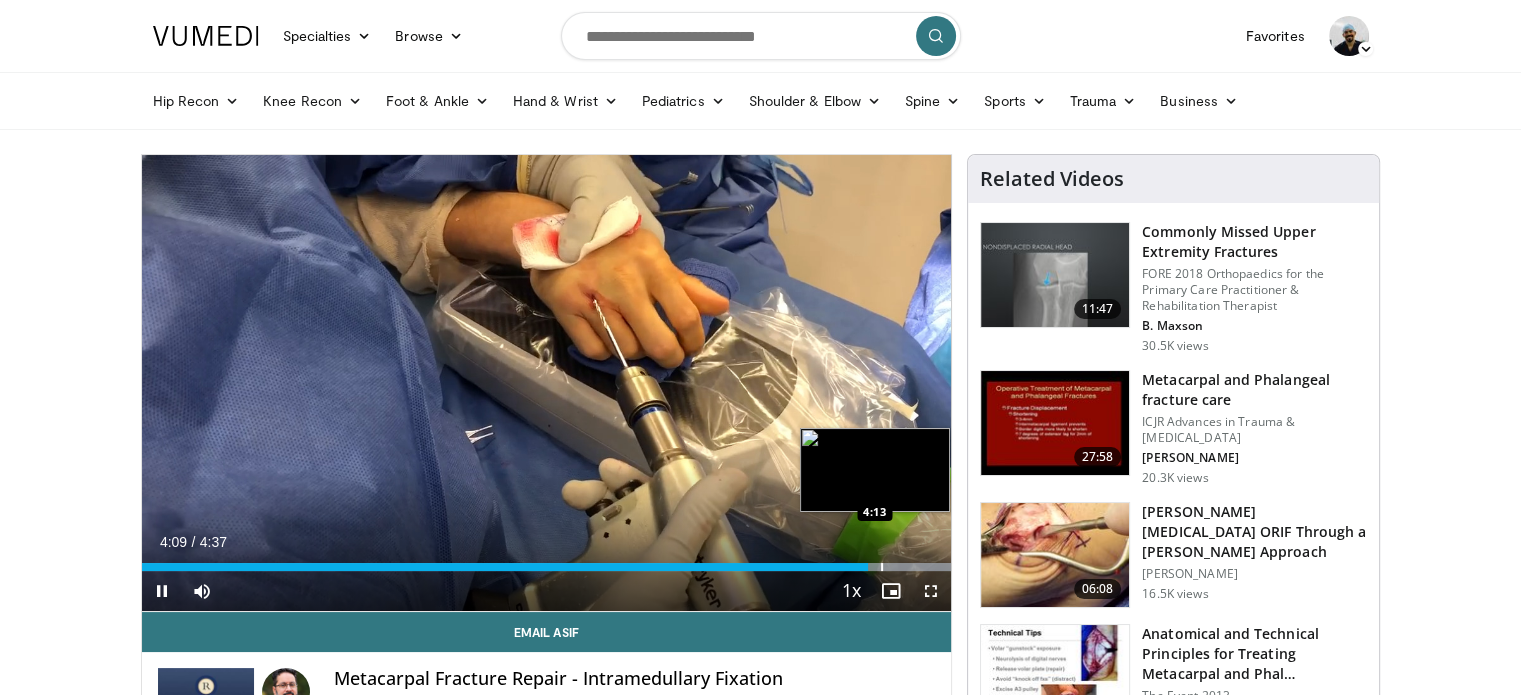 click at bounding box center (882, 567) 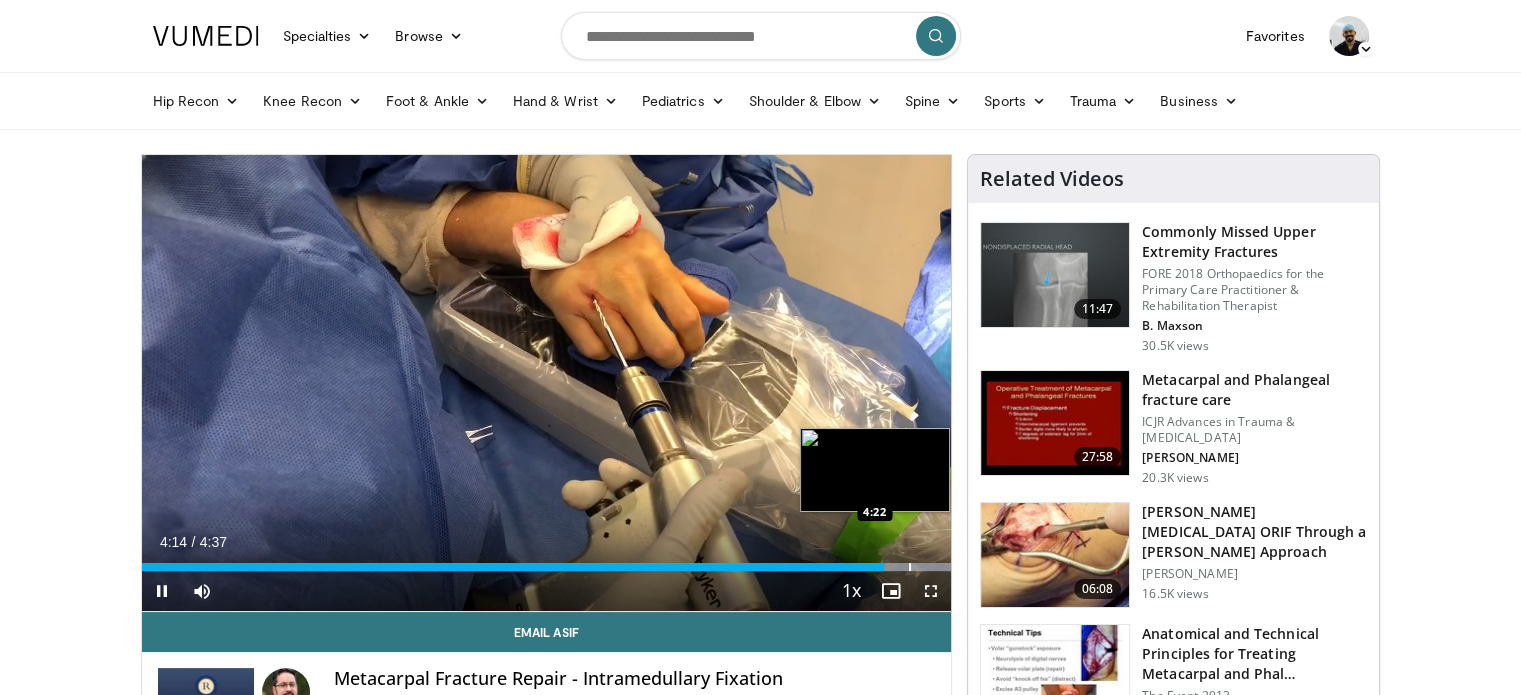 click at bounding box center (910, 567) 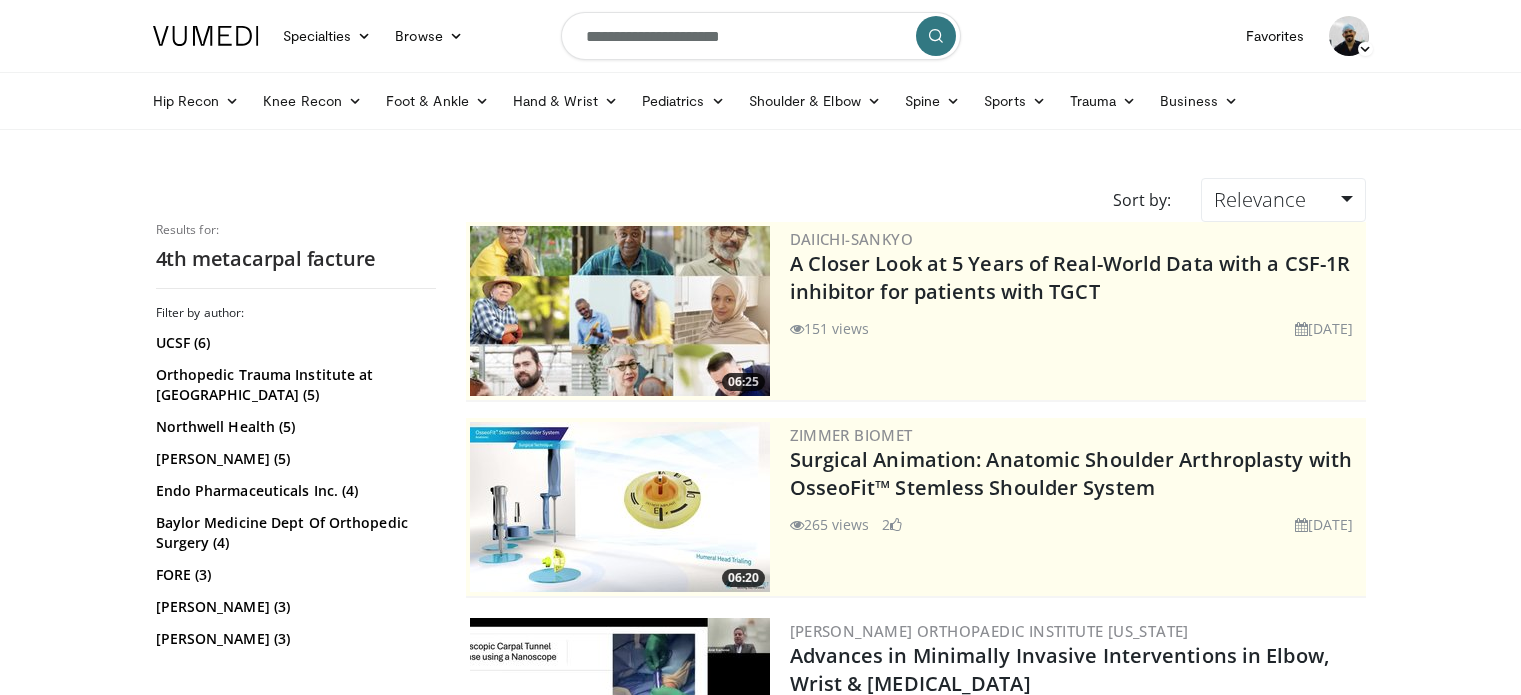 scroll, scrollTop: 0, scrollLeft: 0, axis: both 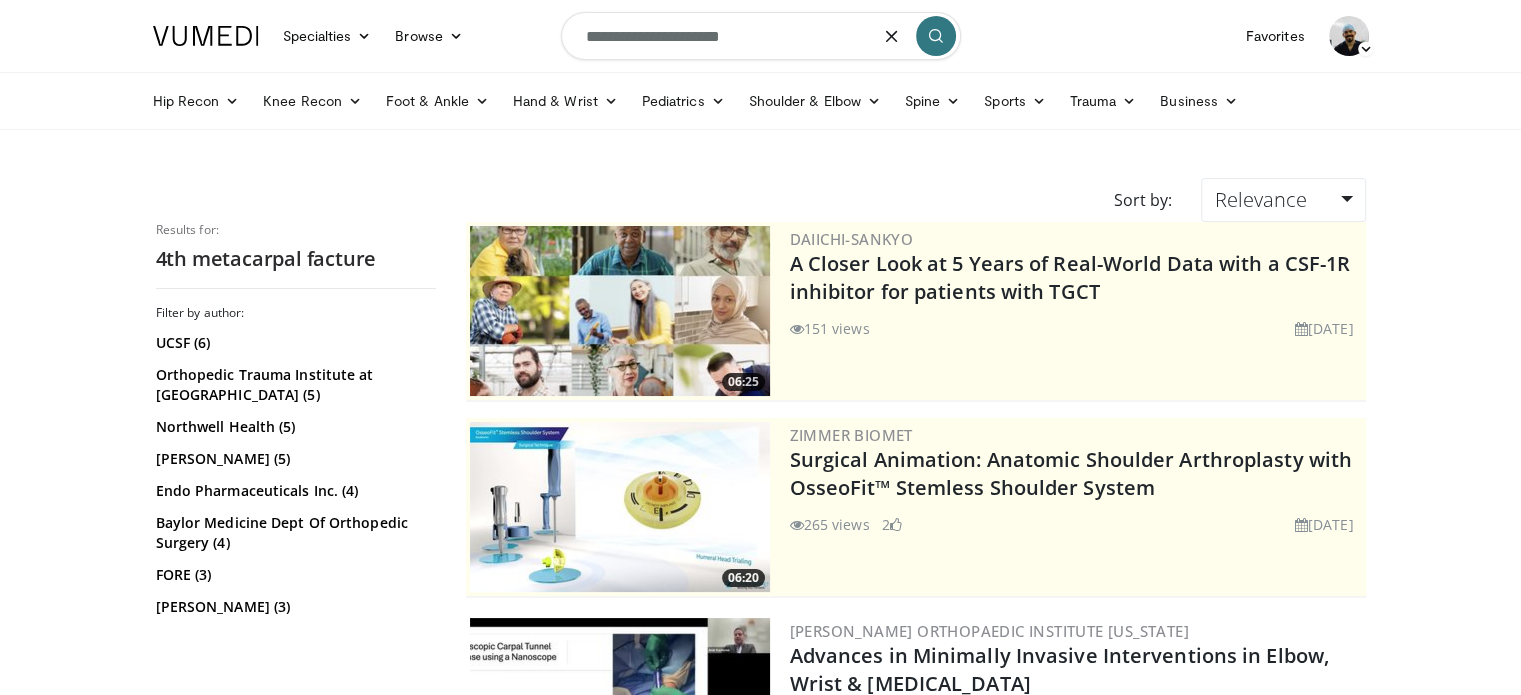 drag, startPoint x: 611, startPoint y: 38, endPoint x: 526, endPoint y: 54, distance: 86.492775 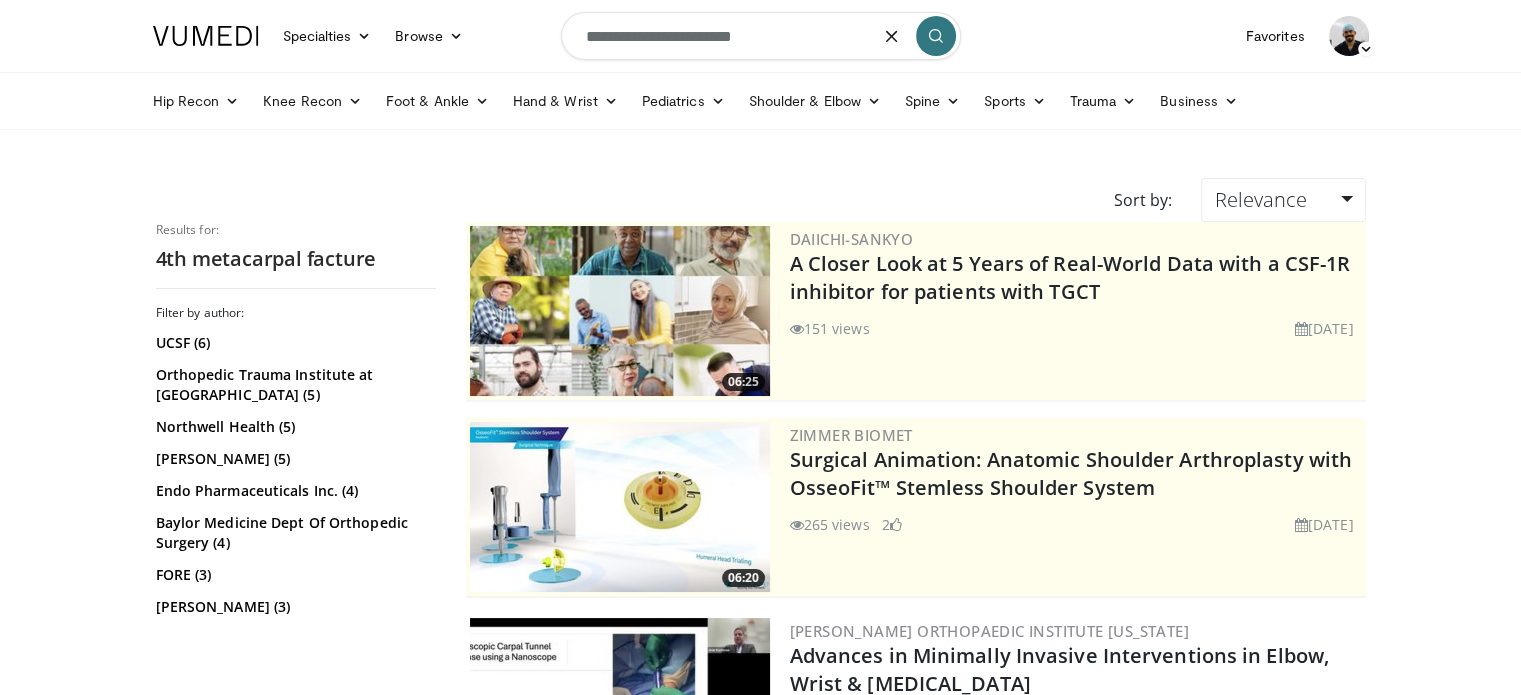 type on "**********" 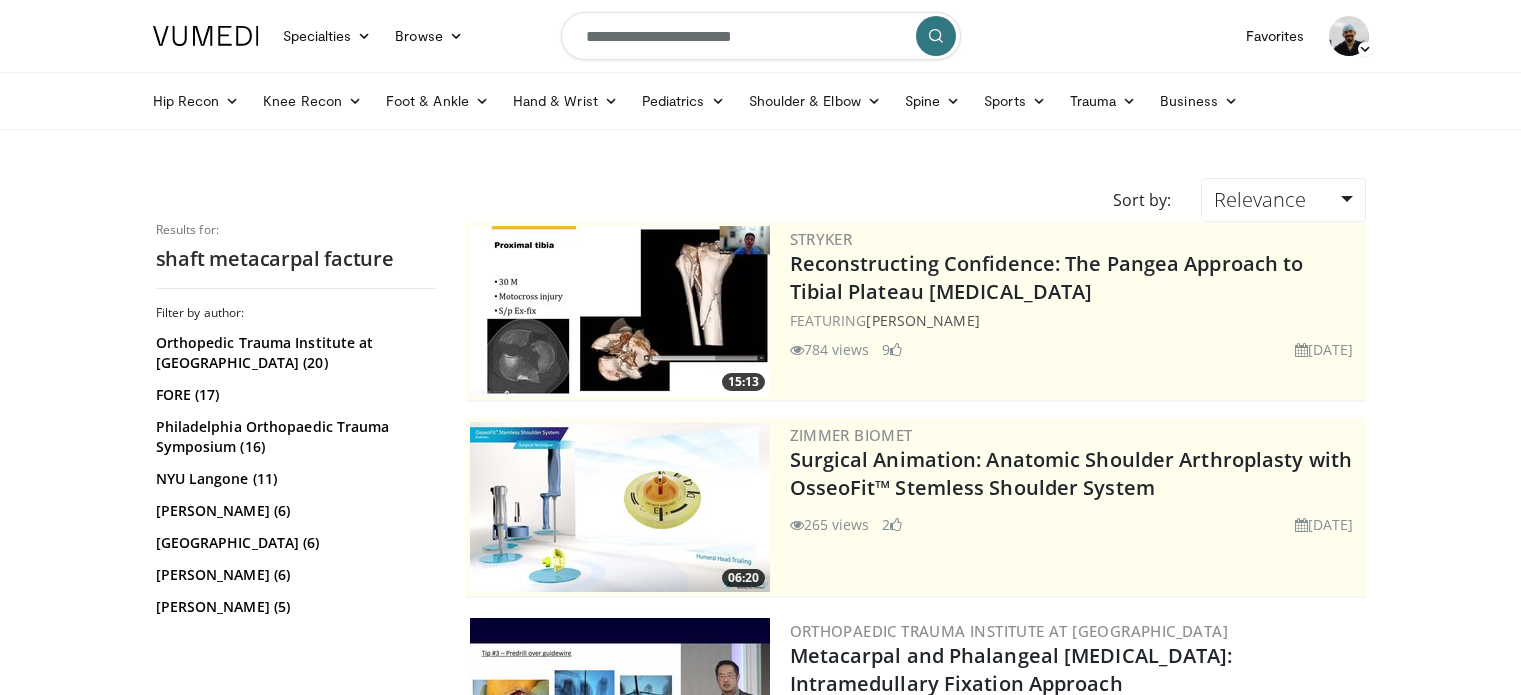 scroll, scrollTop: 0, scrollLeft: 0, axis: both 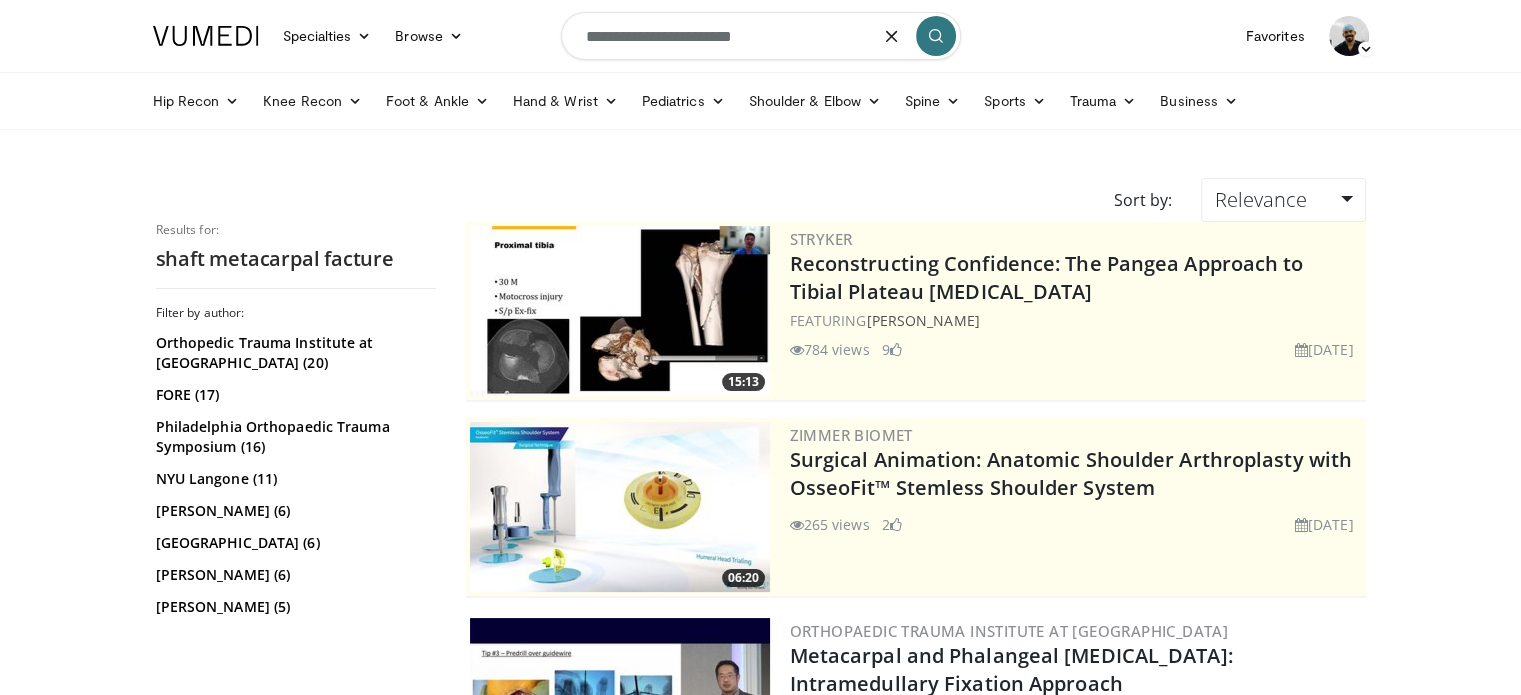 drag, startPoint x: 621, startPoint y: 36, endPoint x: 550, endPoint y: 37, distance: 71.00704 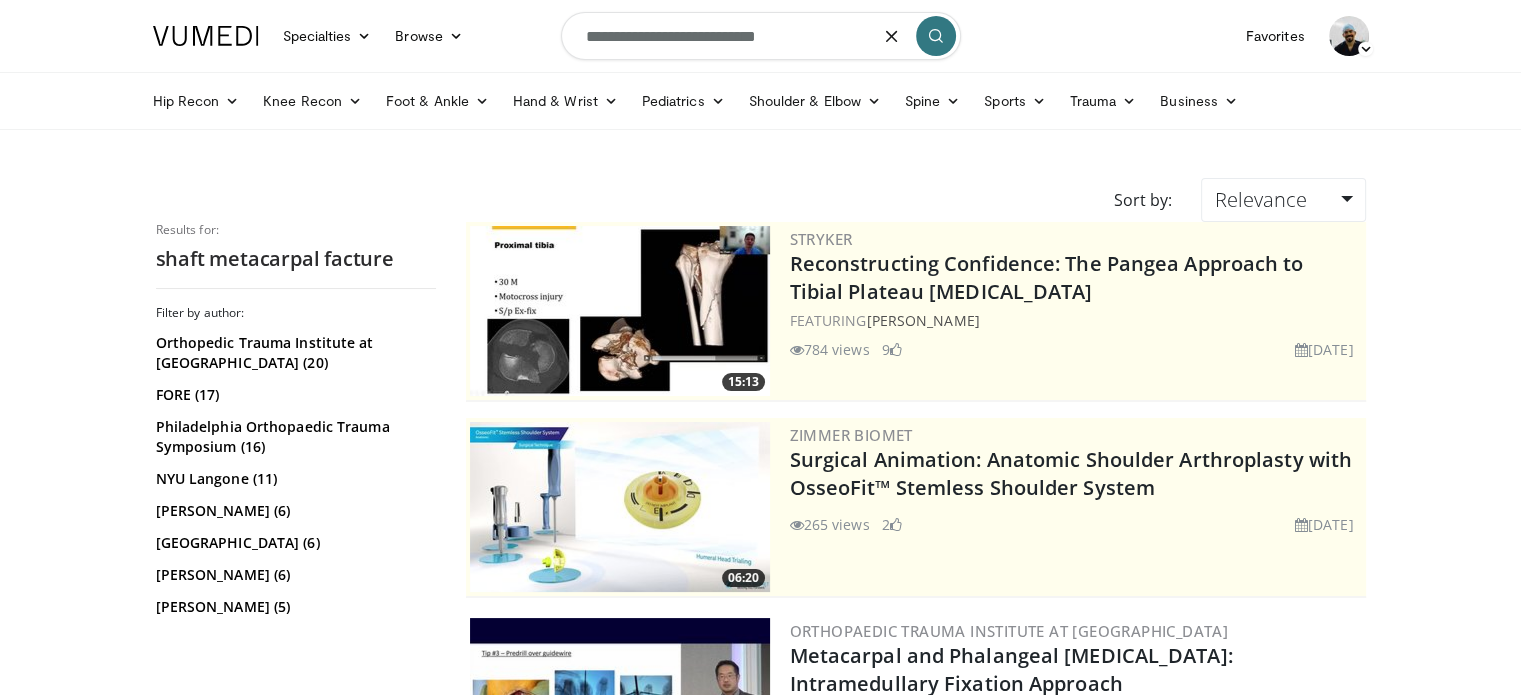 type on "**********" 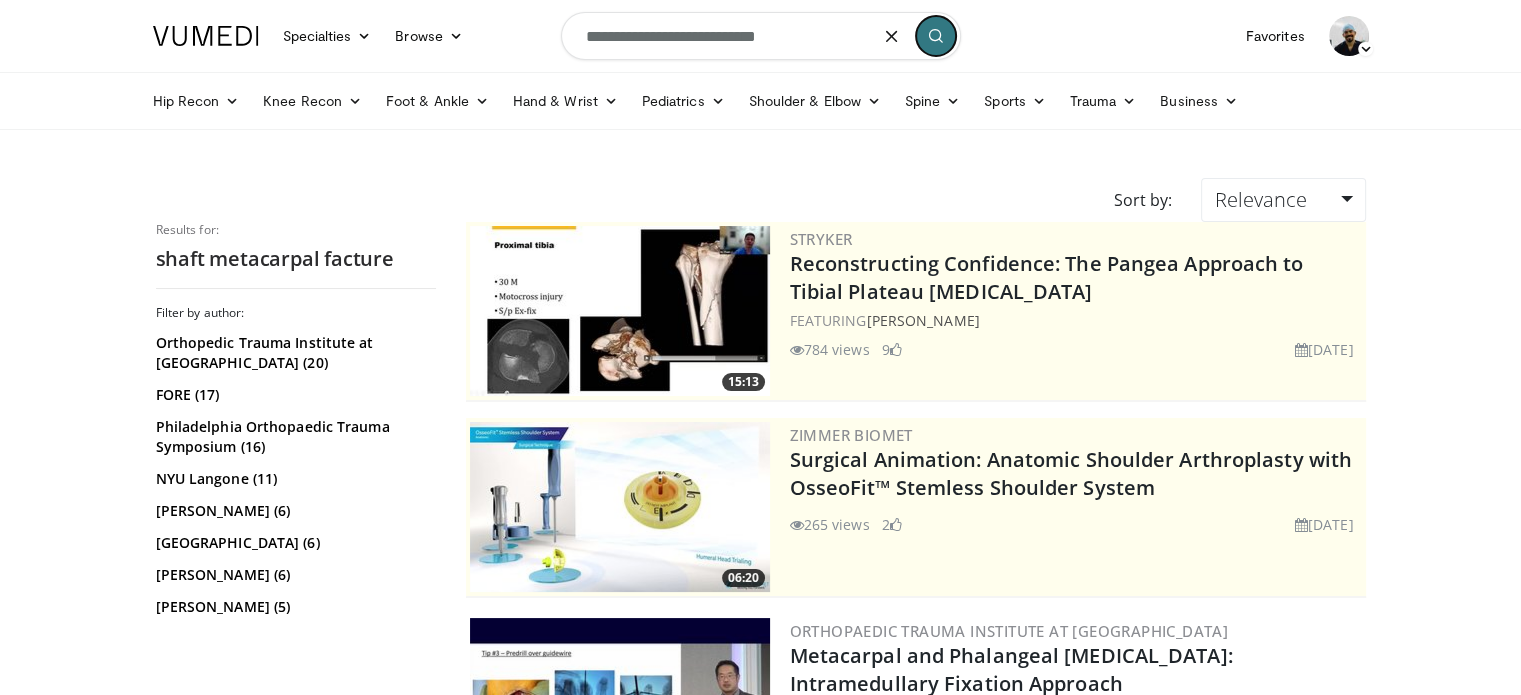 click at bounding box center [936, 36] 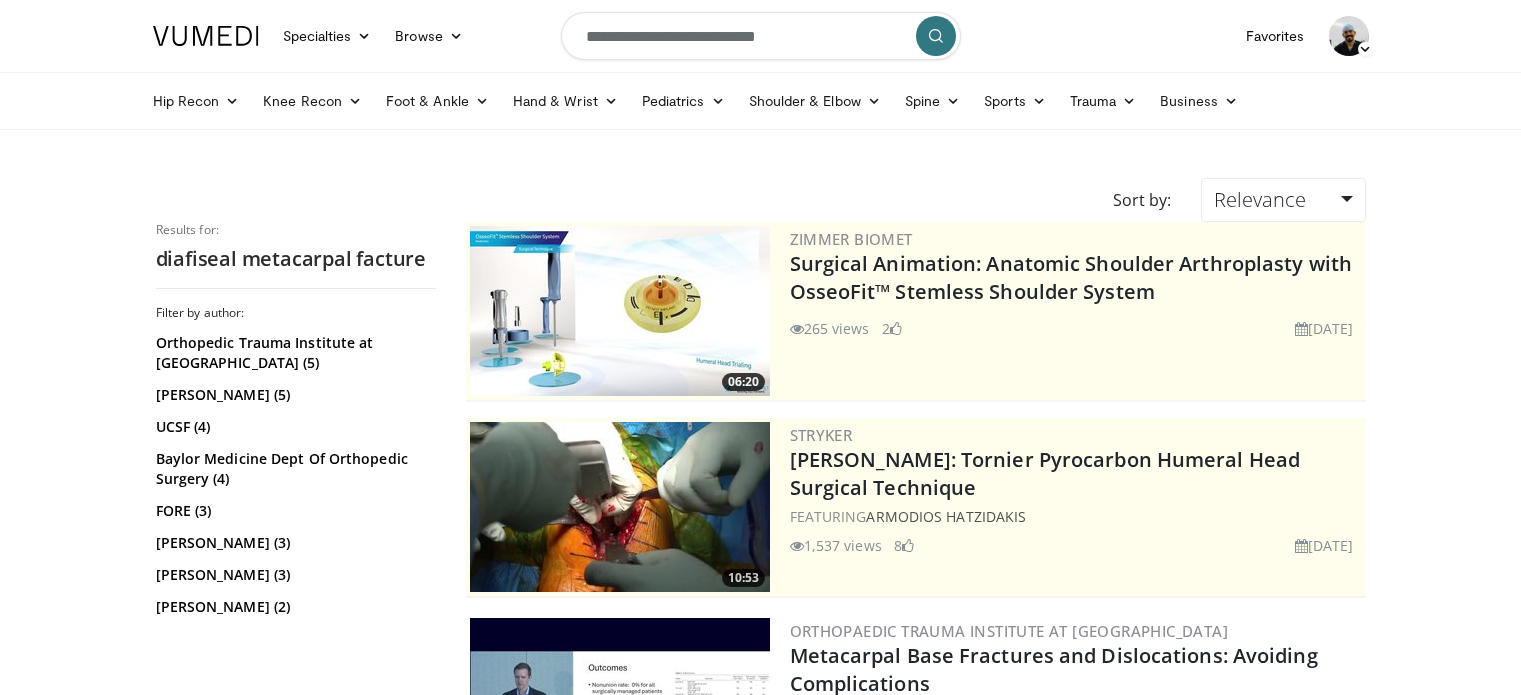 scroll, scrollTop: 0, scrollLeft: 0, axis: both 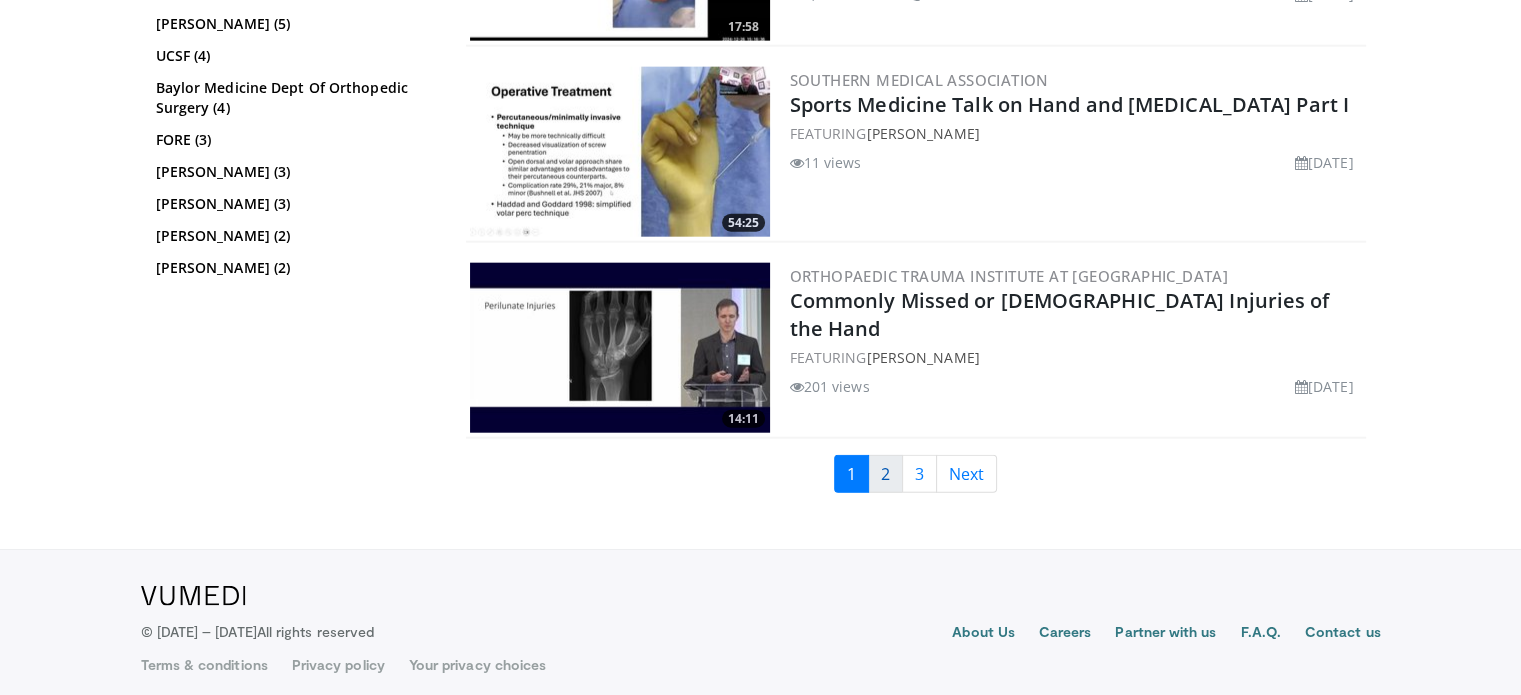 click on "2" at bounding box center (885, 474) 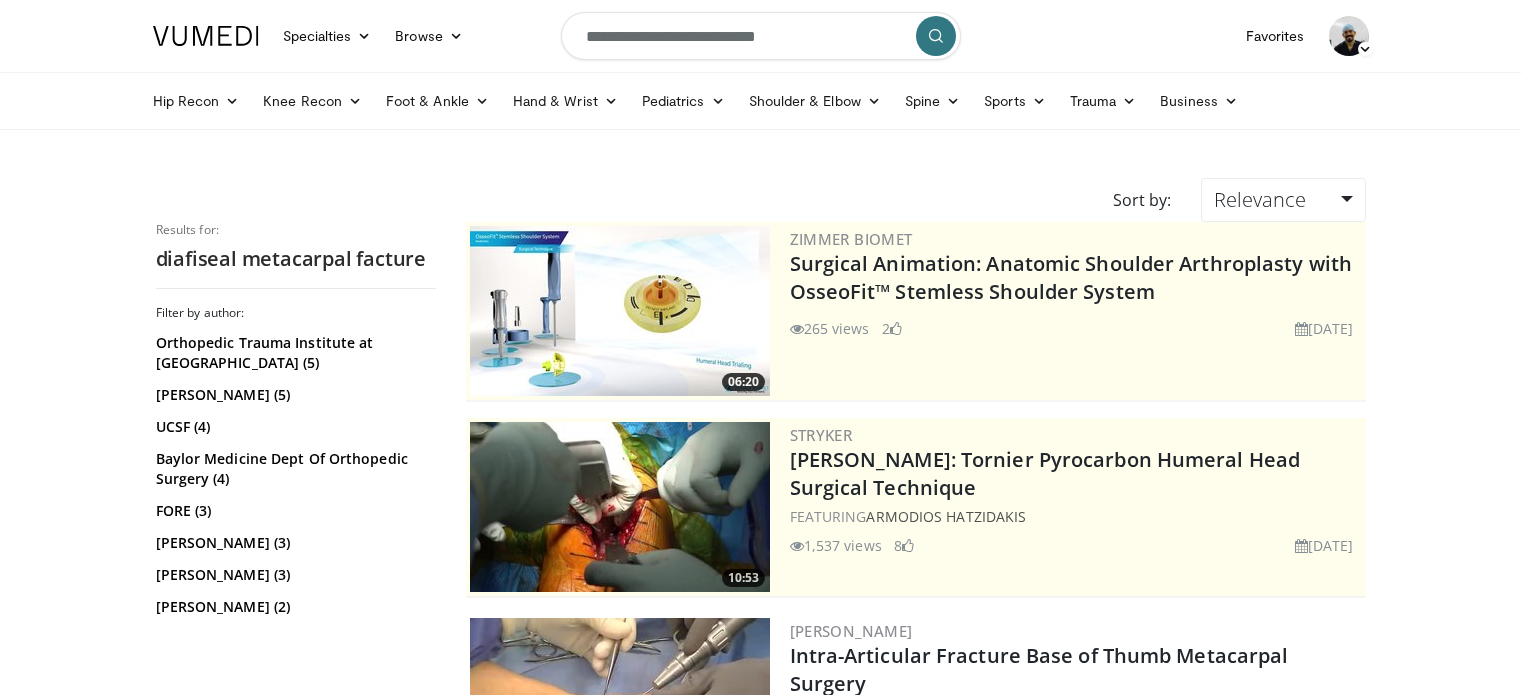 scroll, scrollTop: 0, scrollLeft: 0, axis: both 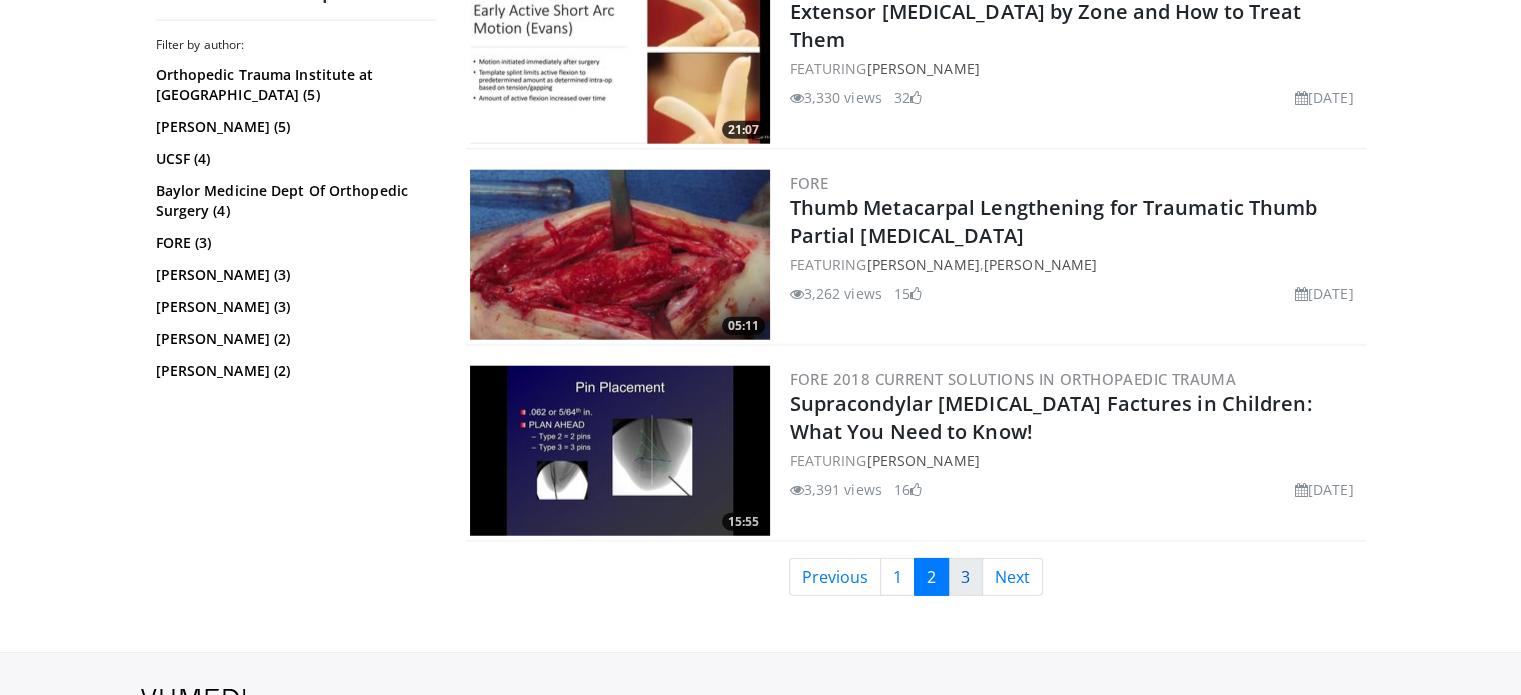 click on "3" at bounding box center (965, 577) 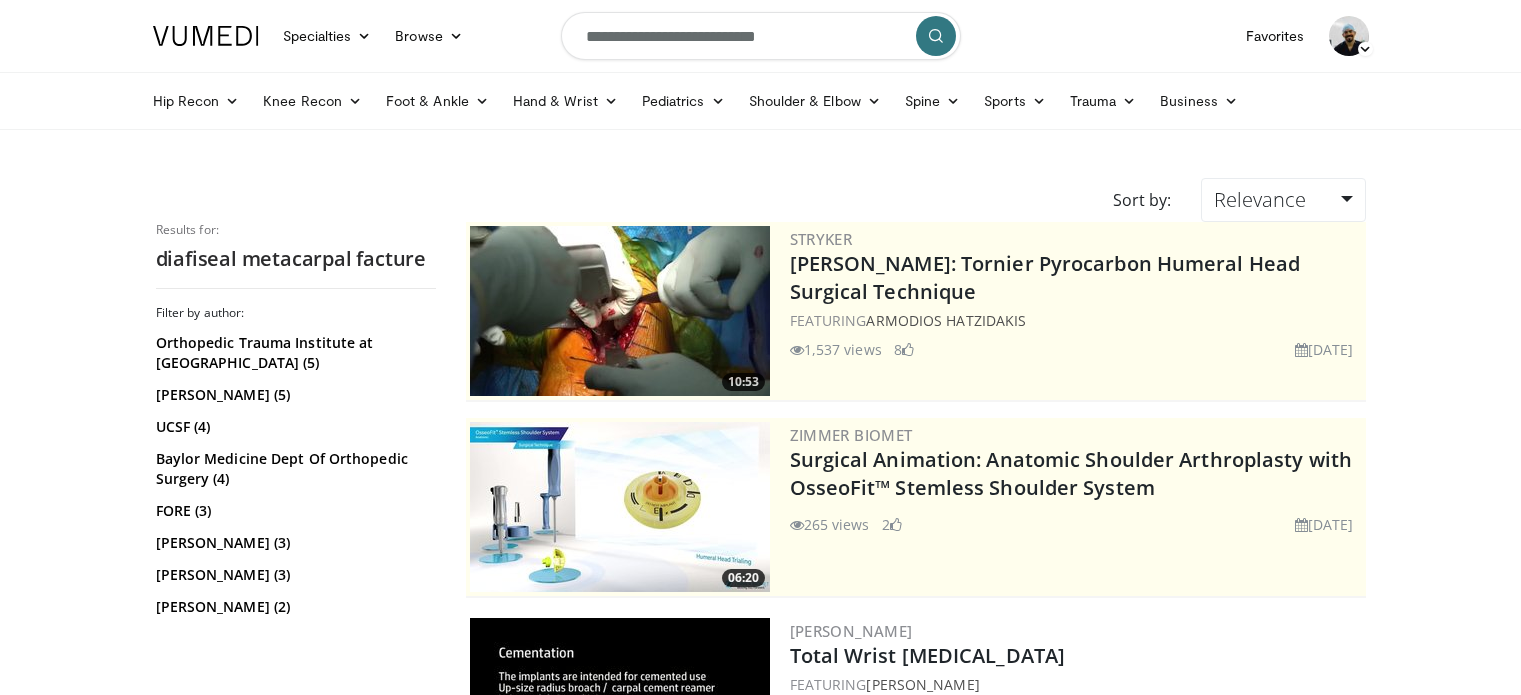 scroll, scrollTop: 0, scrollLeft: 0, axis: both 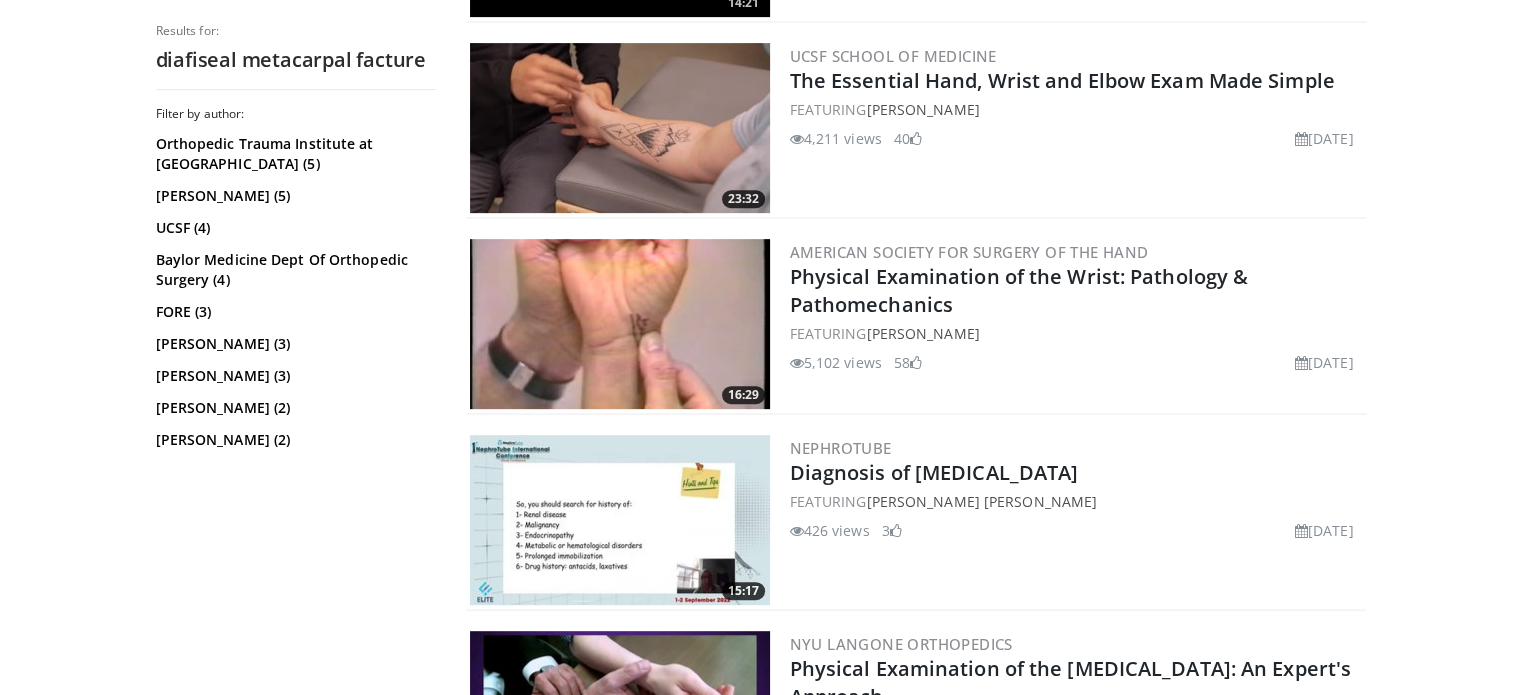 drag, startPoint x: 1514, startPoint y: 183, endPoint x: 1520, endPoint y: 162, distance: 21.84033 